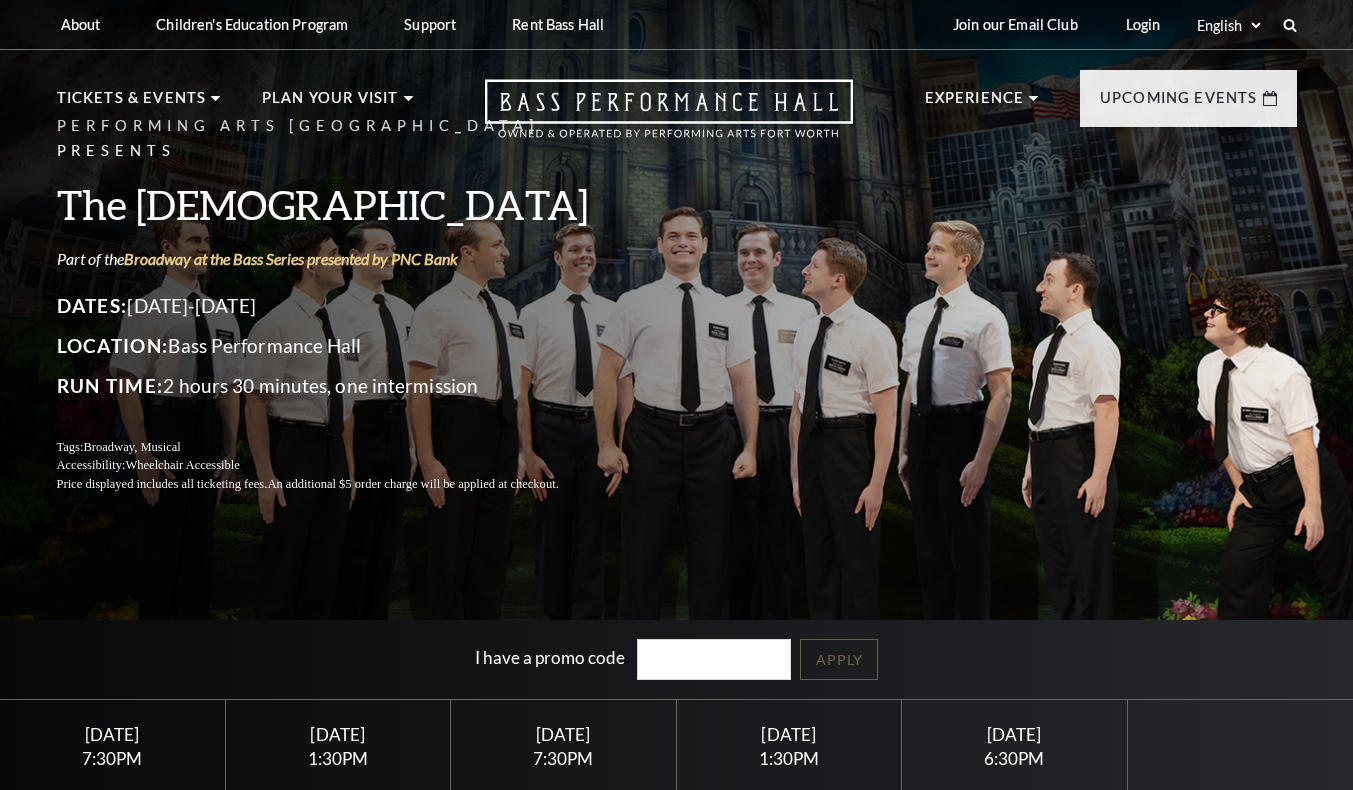 scroll, scrollTop: 0, scrollLeft: 0, axis: both 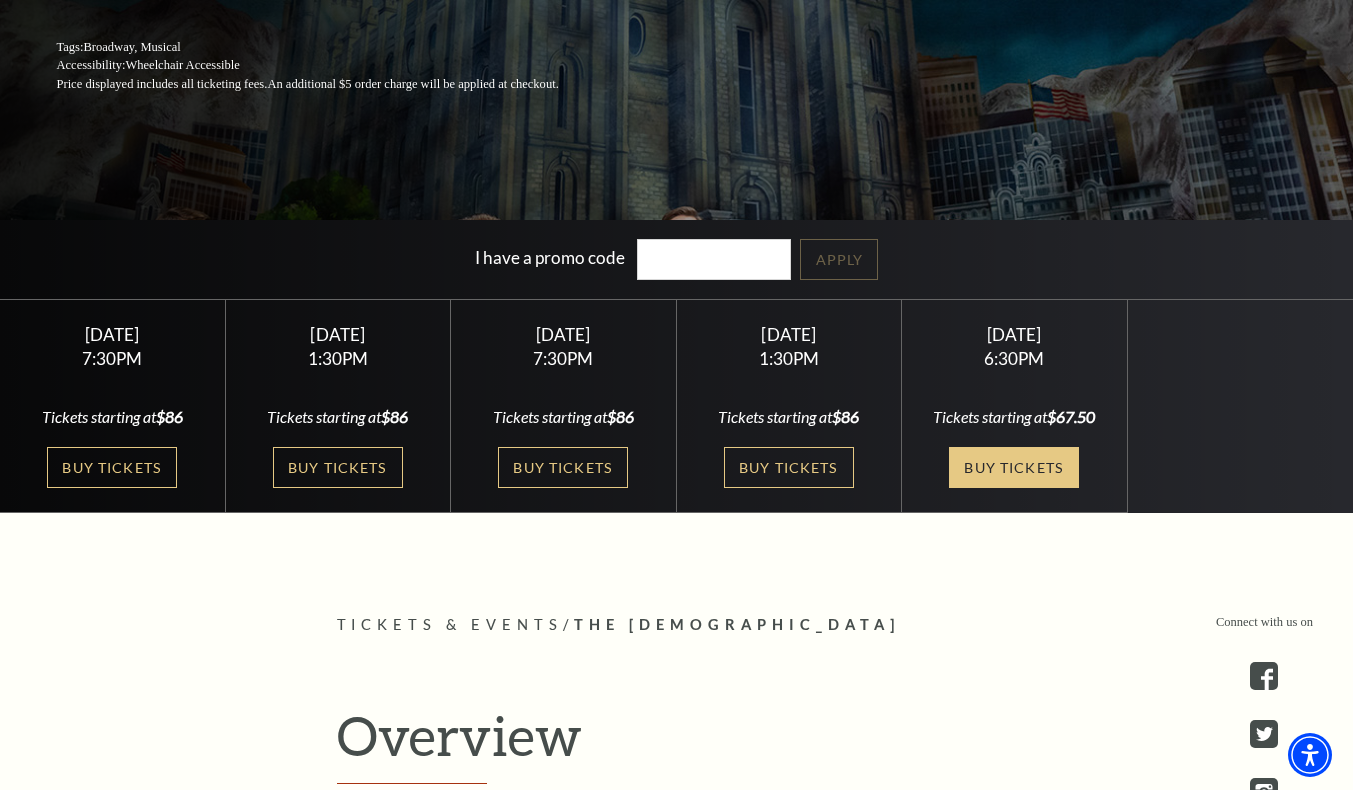 click on "Buy Tickets" at bounding box center (1014, 467) 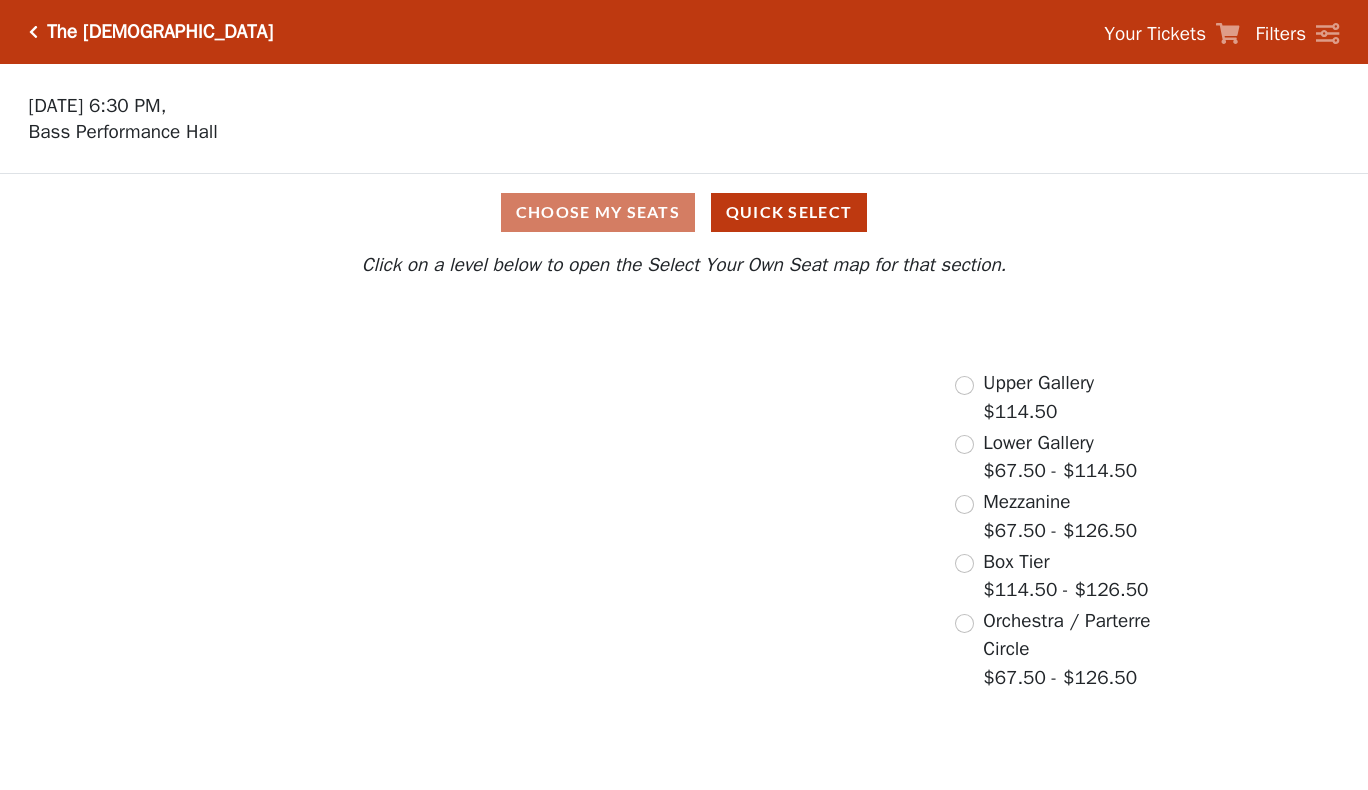 scroll, scrollTop: 0, scrollLeft: 0, axis: both 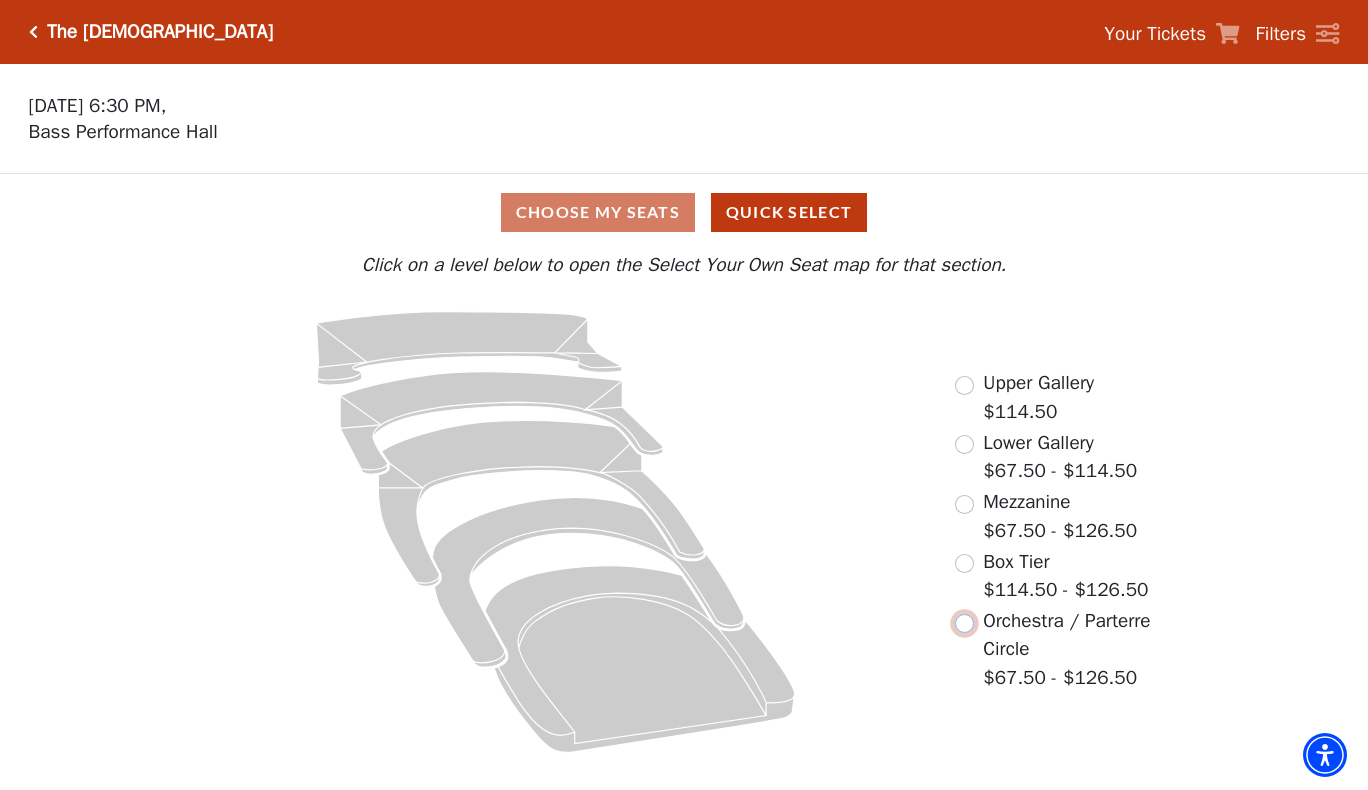 click at bounding box center (964, 623) 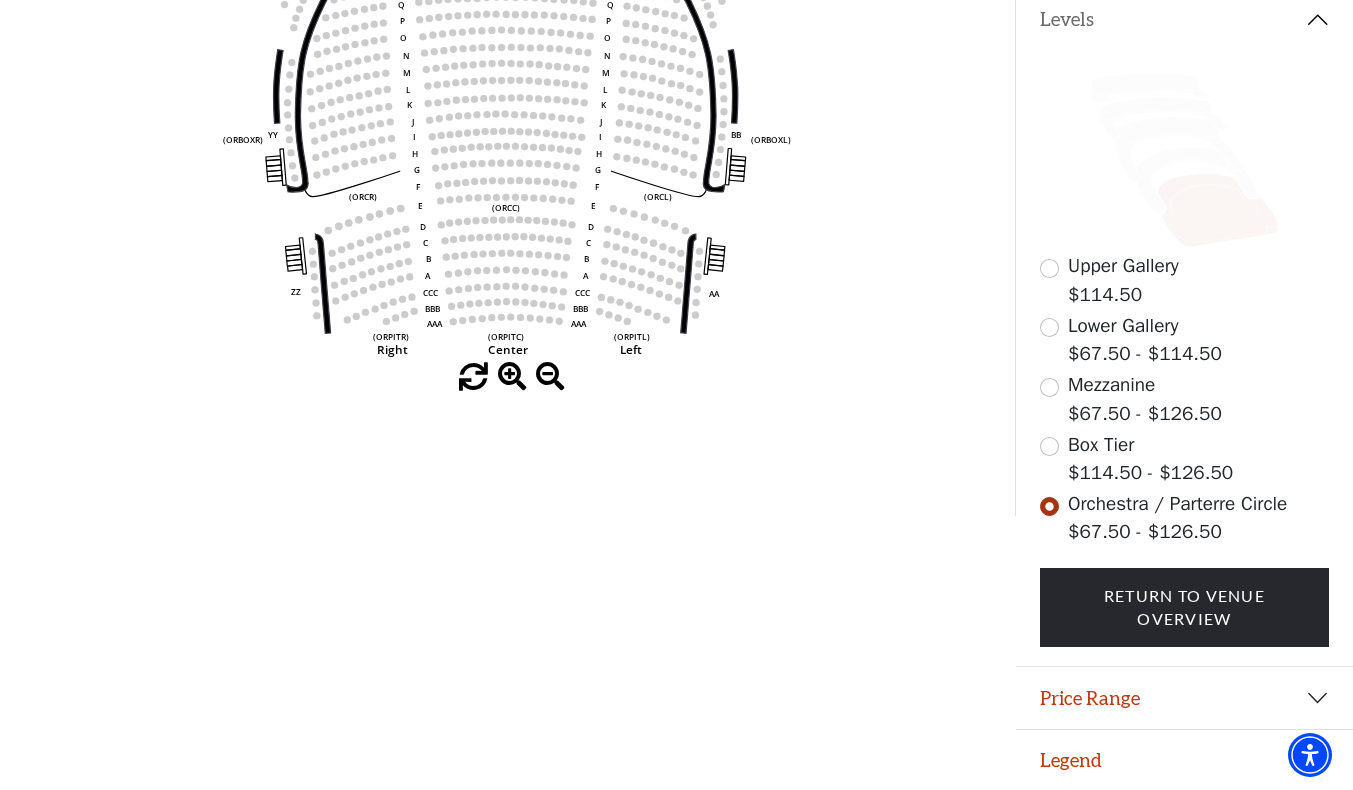 scroll, scrollTop: 48, scrollLeft: 0, axis: vertical 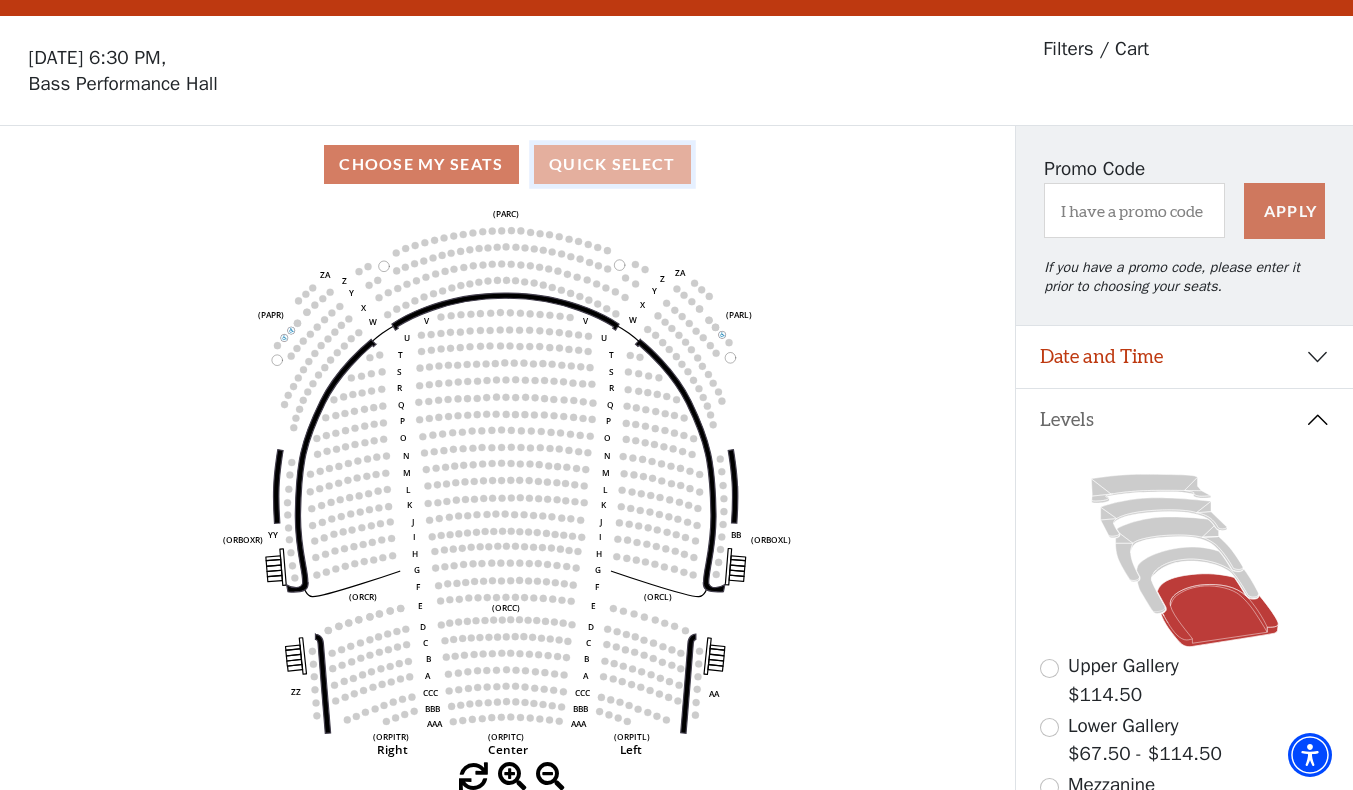 click on "Quick Select" at bounding box center (612, 164) 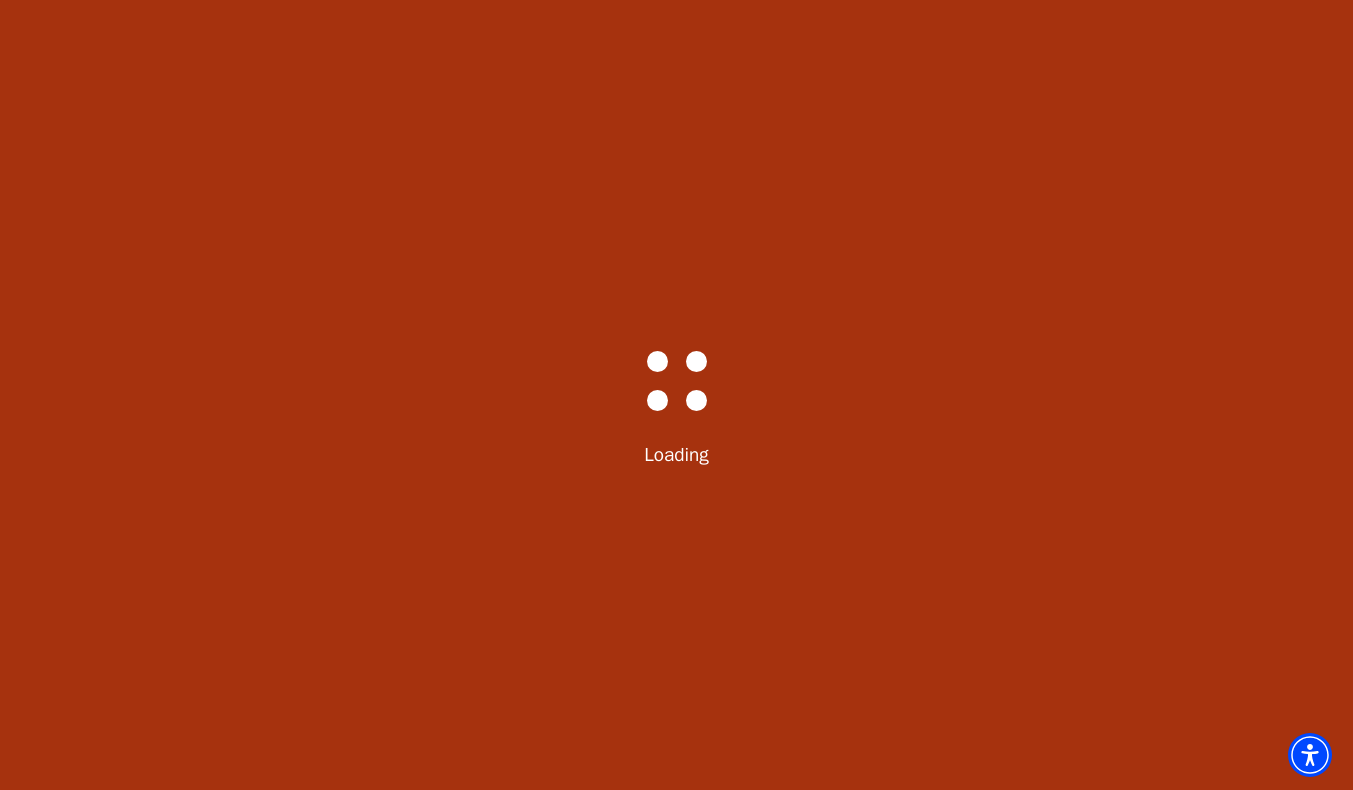 scroll, scrollTop: 0, scrollLeft: 0, axis: both 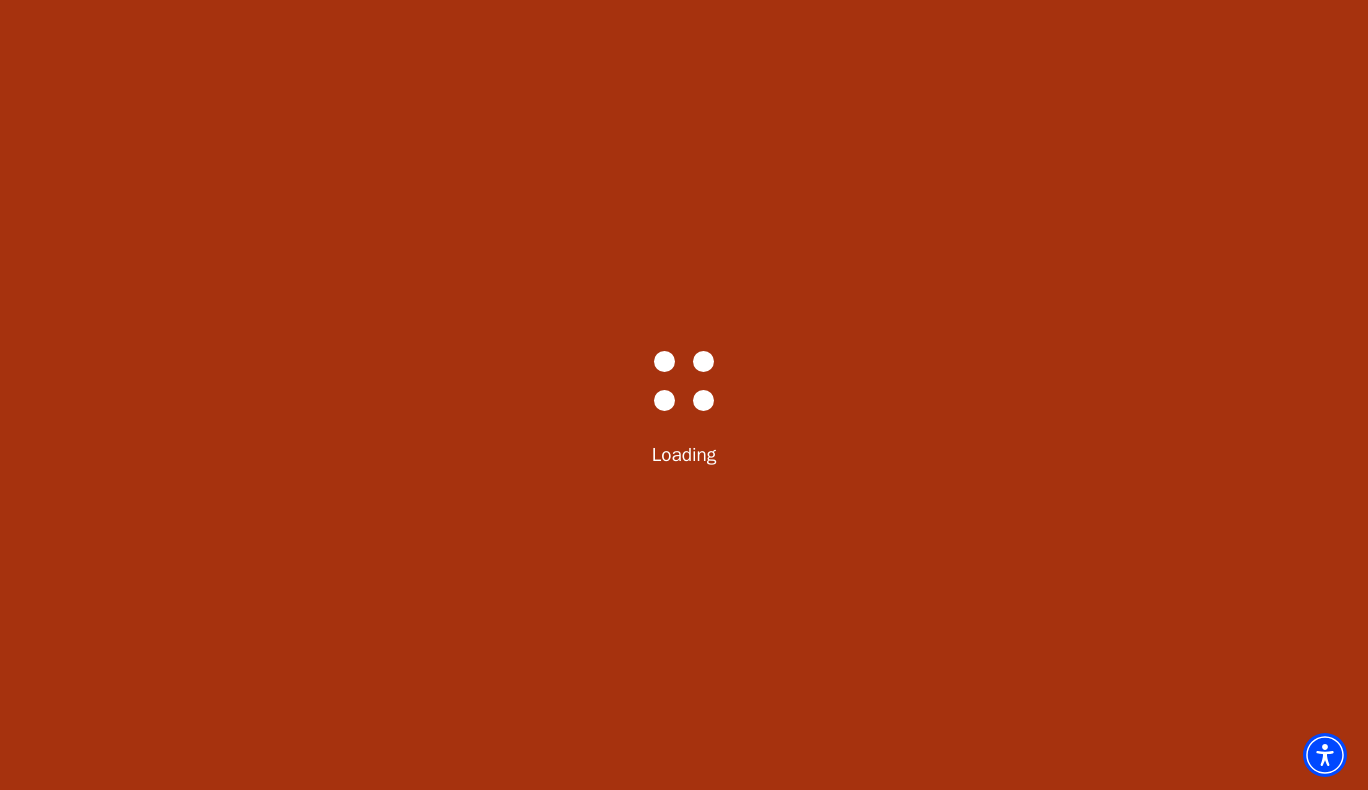 select on "6289" 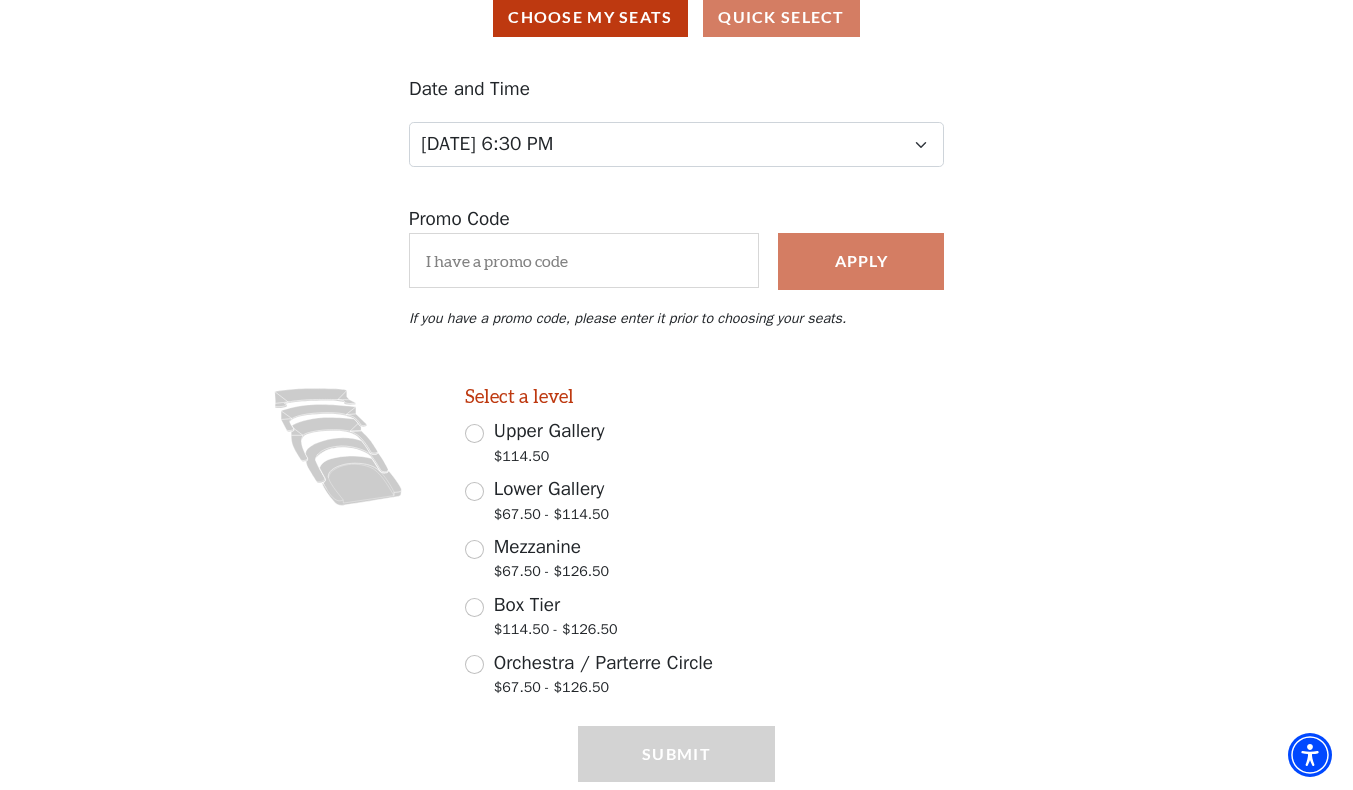 scroll, scrollTop: 263, scrollLeft: 0, axis: vertical 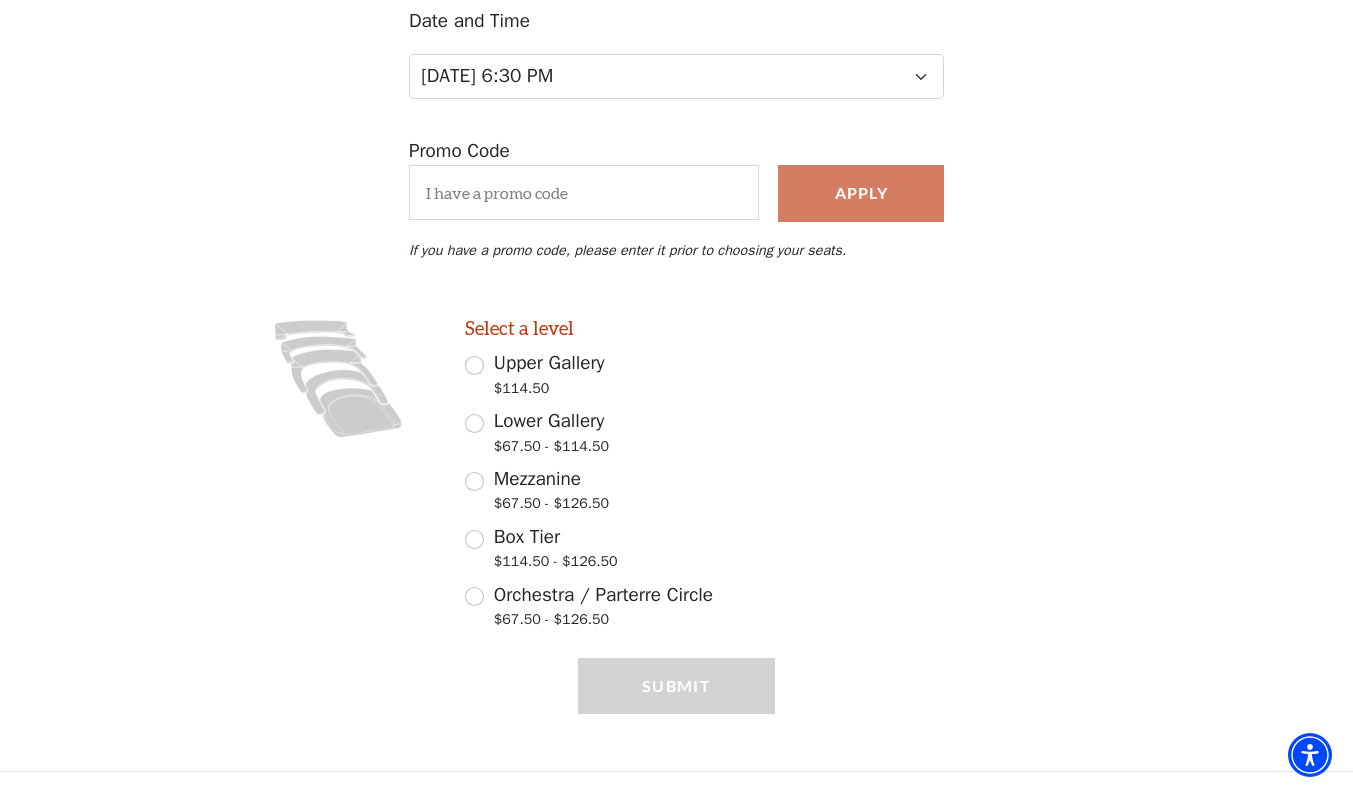 click on "Select a level     Upper Gallery     $114.50   Lower Gallery     $67.50 - $114.50   Mezzanine     $67.50 - $126.50   Box Tier     $114.50 - $126.50   Orchestra / Parterre Circle     $67.50 - $126.50" at bounding box center (620, 478) 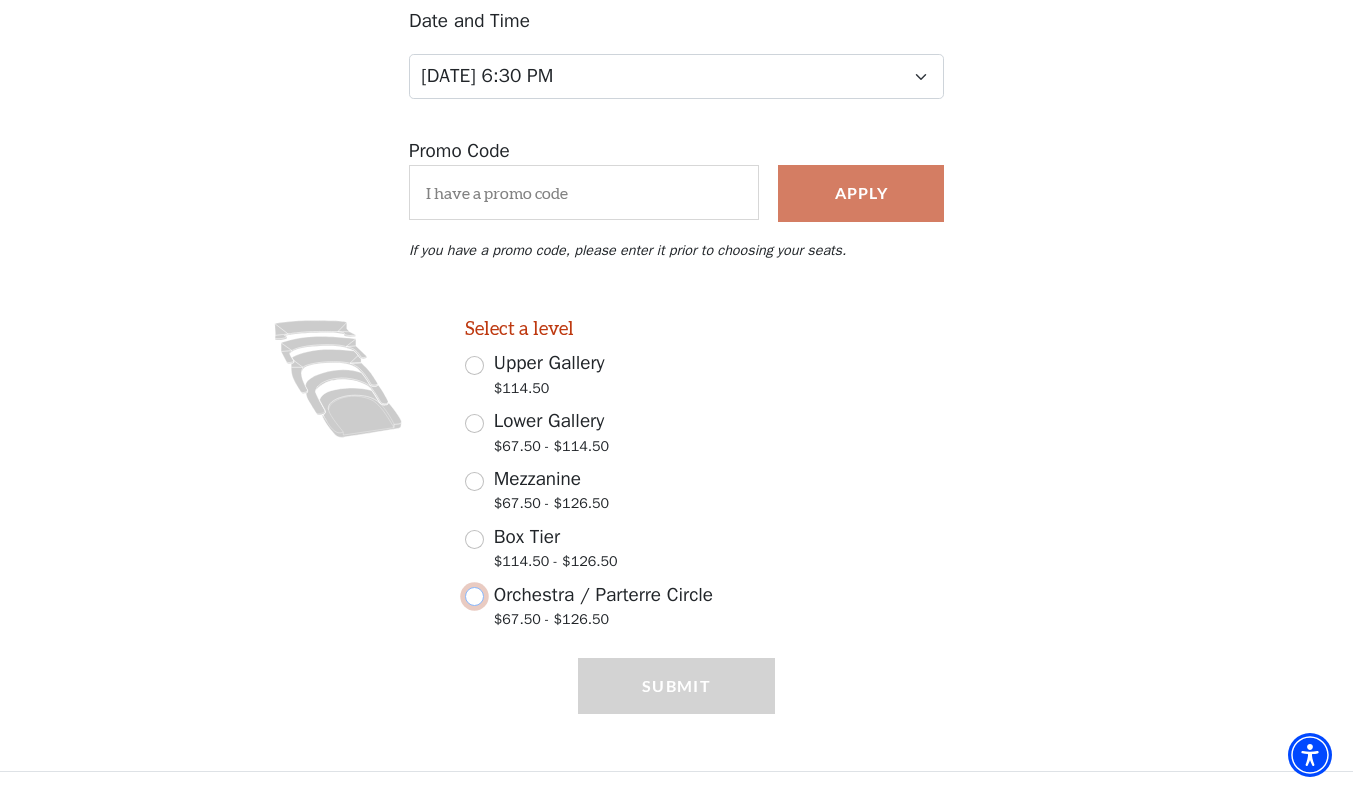 click on "Orchestra / Parterre Circle     $67.50 - $126.50" at bounding box center (474, 596) 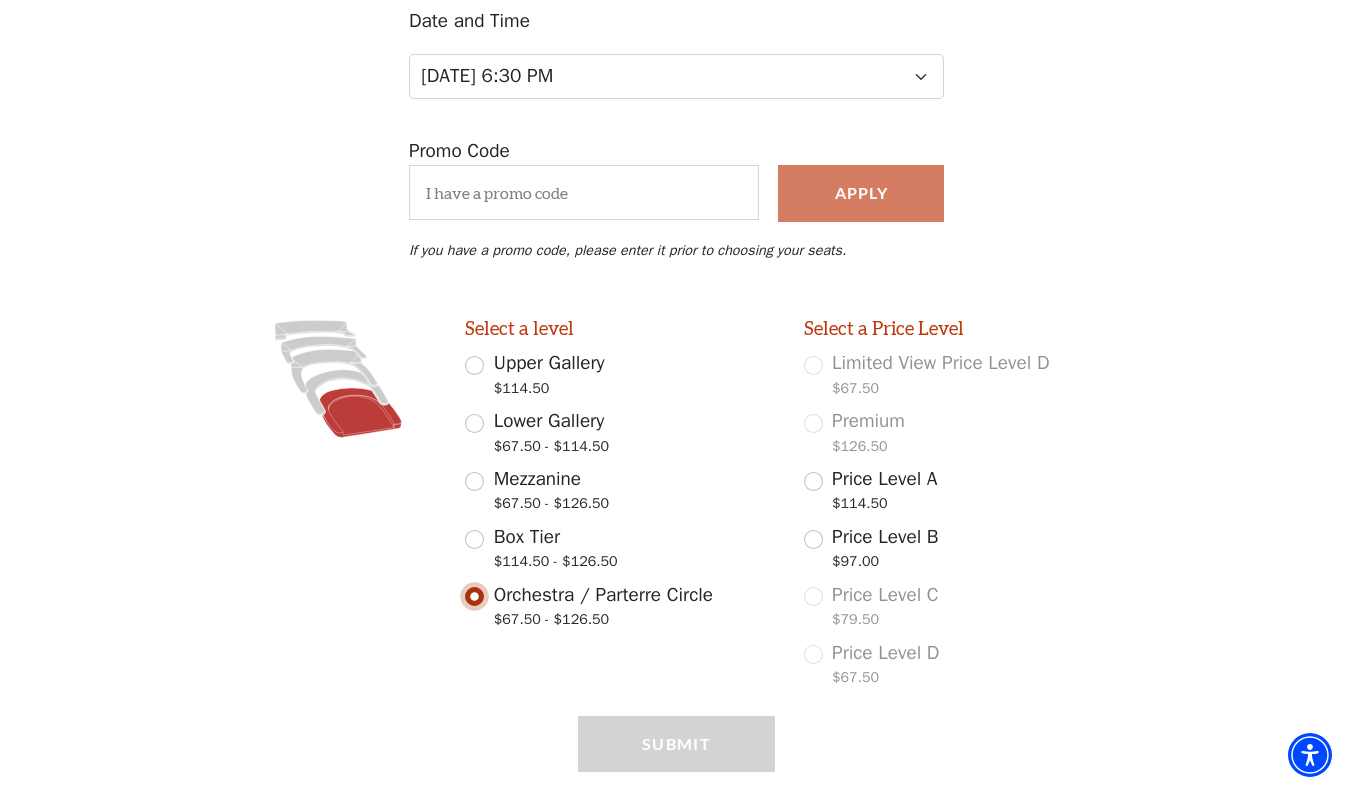 scroll, scrollTop: 321, scrollLeft: 0, axis: vertical 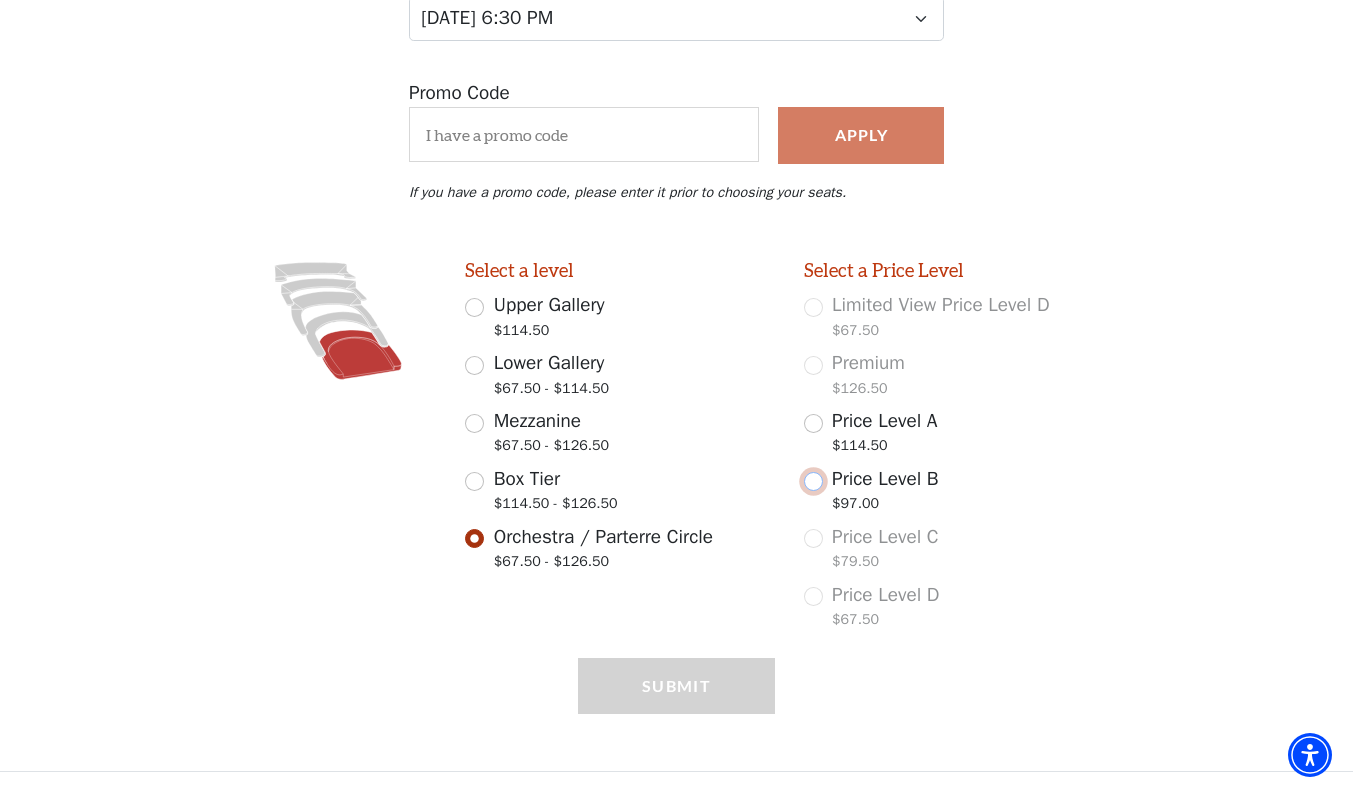 click on "Price Level B $97.00" at bounding box center (813, 481) 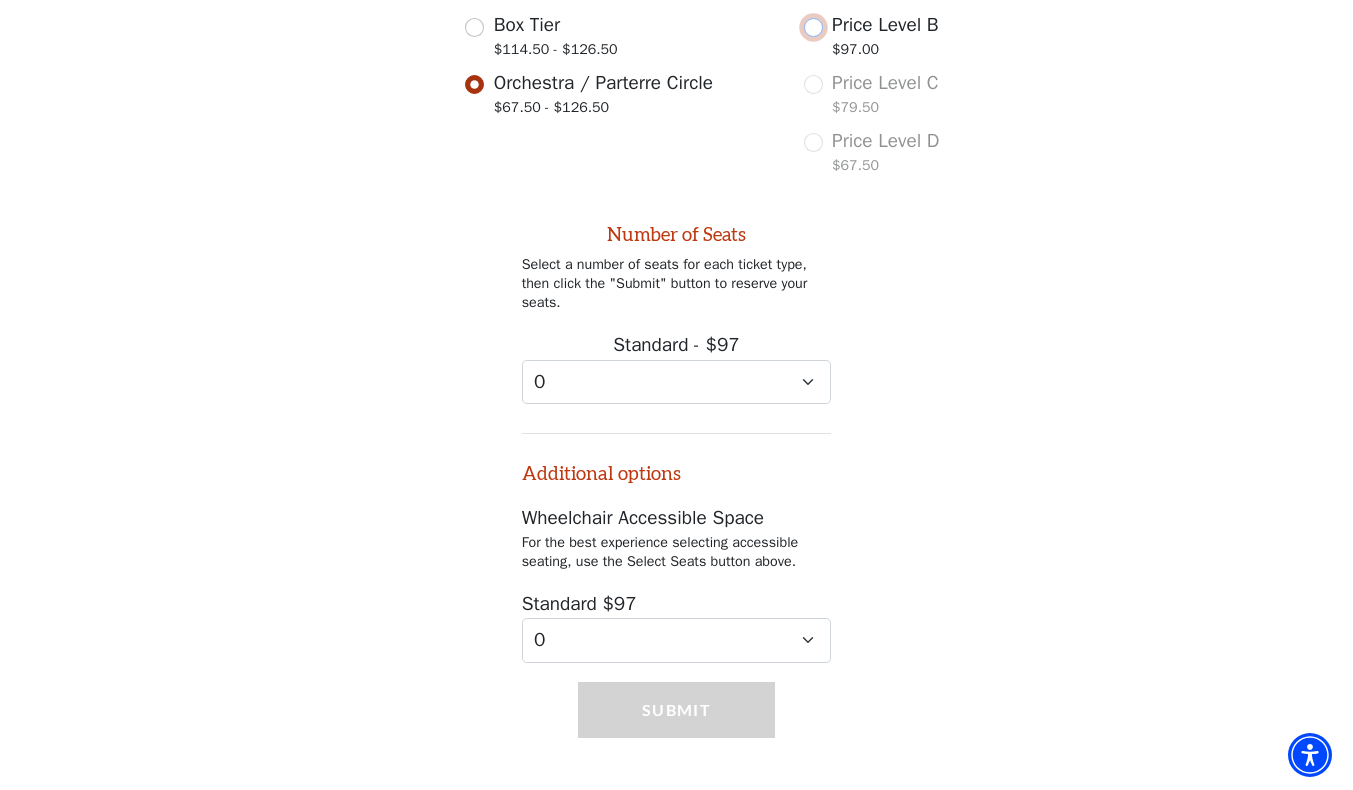 scroll, scrollTop: 799, scrollLeft: 0, axis: vertical 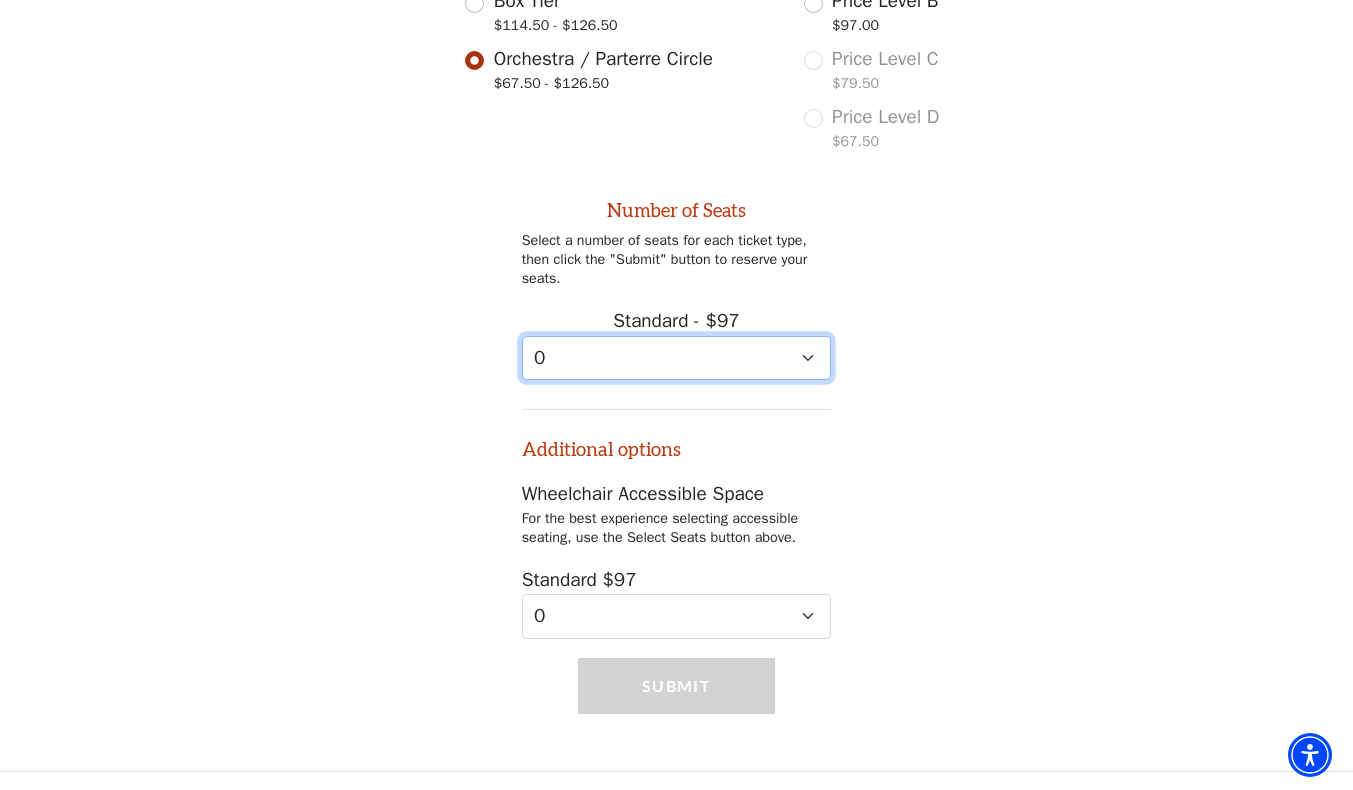 click on "0 1" at bounding box center (677, 358) 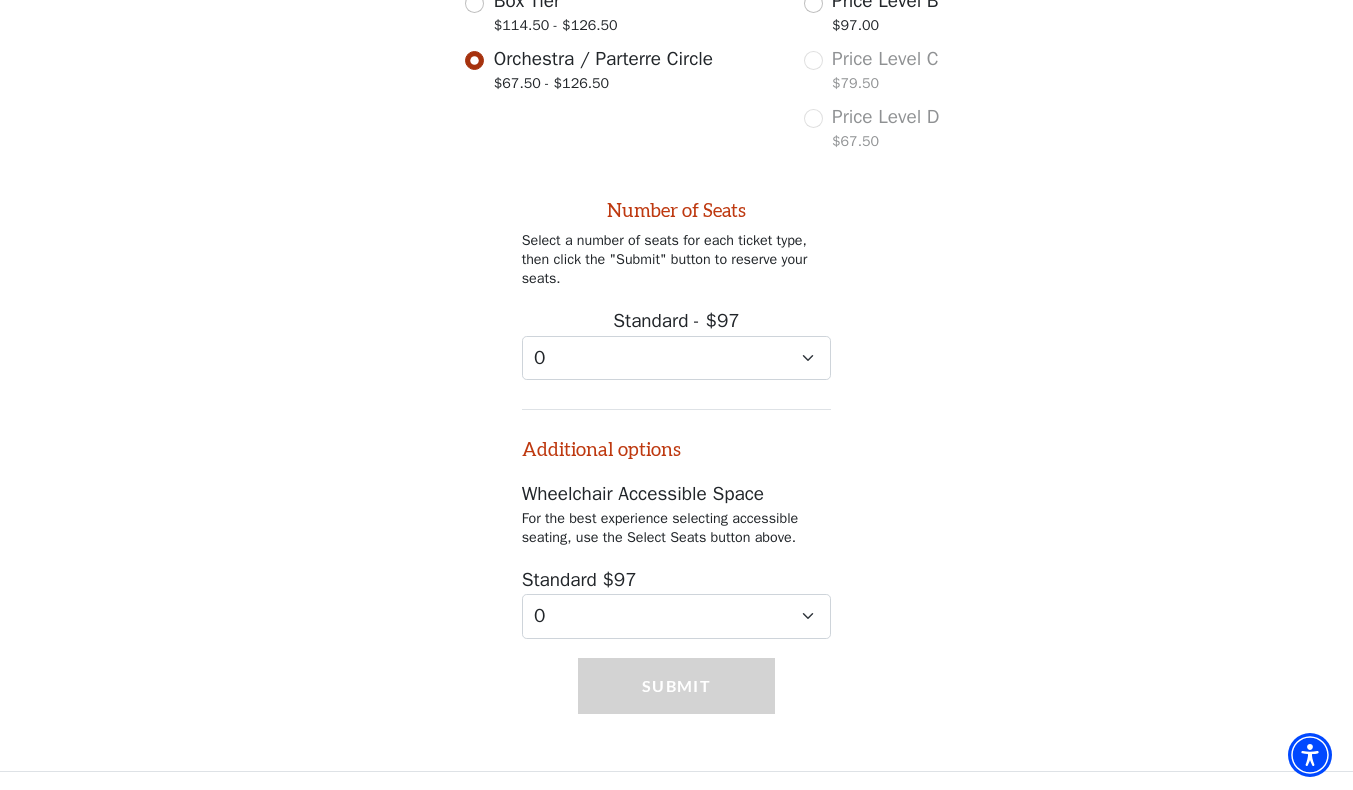 click on "Number of Seats   Select a number of seats for each ticket type, then click the "Submit" button to reserve your seats.
Standard - $97
0 1   Additional options   Wheelchair Accessible Space   For the best experience selecting accessible seating, use the Select Seats button above.
Standard $97
0   1 2 3 4 5 6" at bounding box center [676, 400] 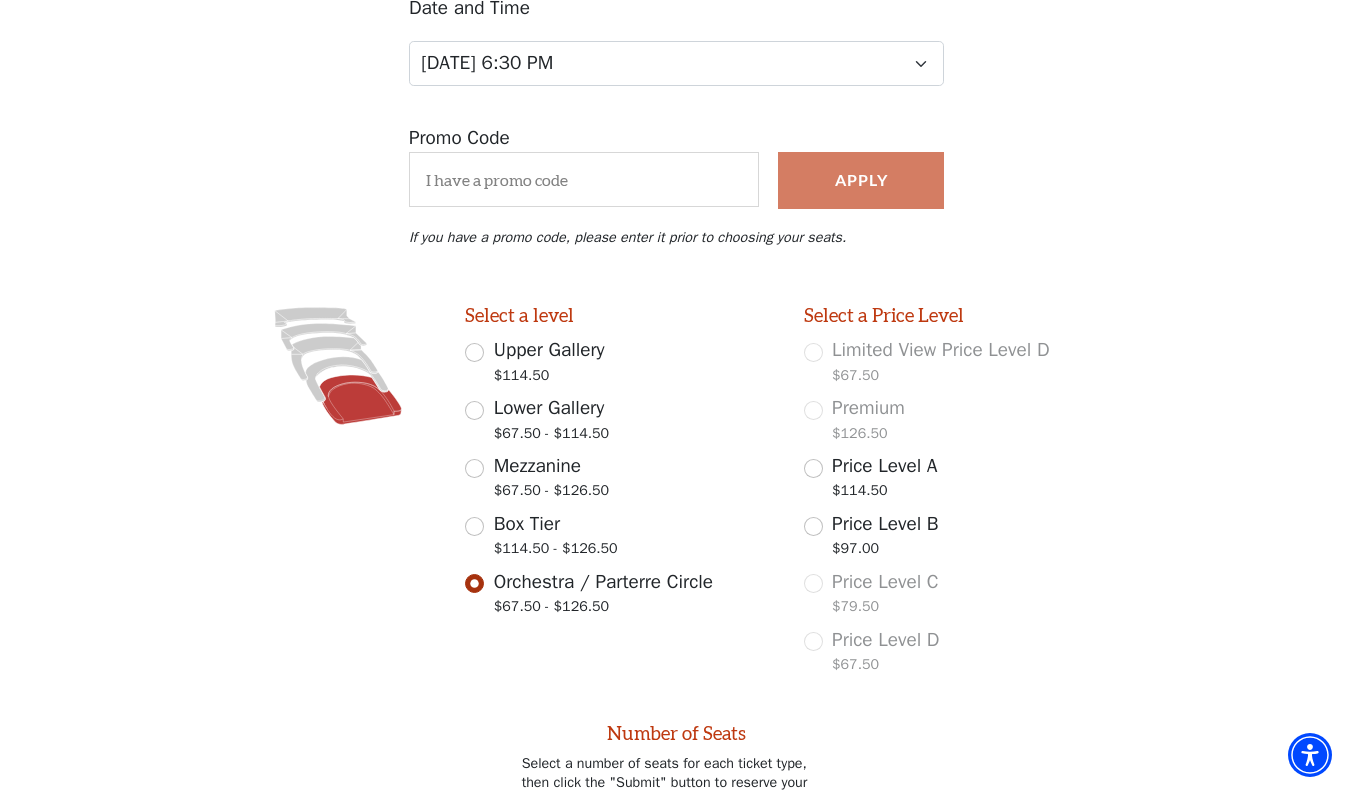 scroll, scrollTop: 299, scrollLeft: 0, axis: vertical 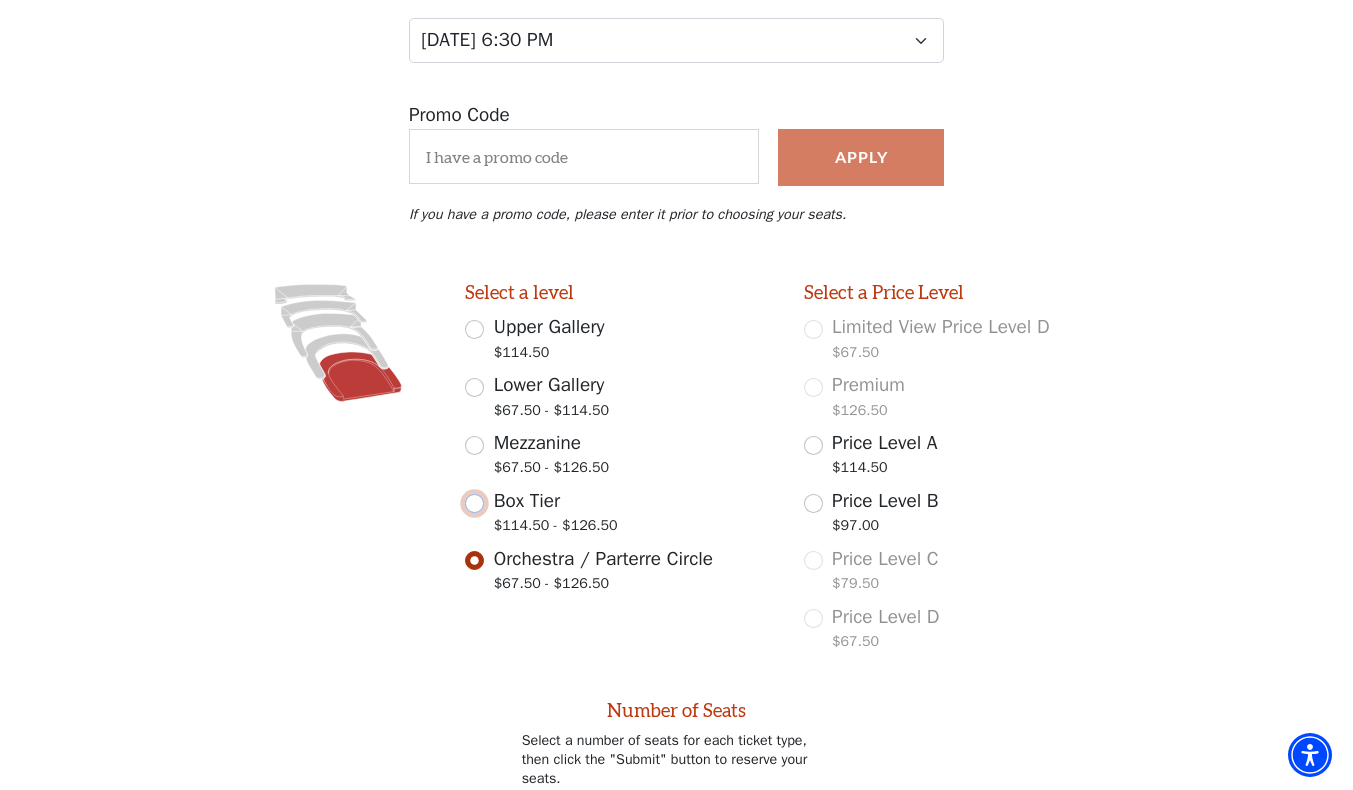 click on "Box Tier     $114.50 - $126.50" at bounding box center [474, 503] 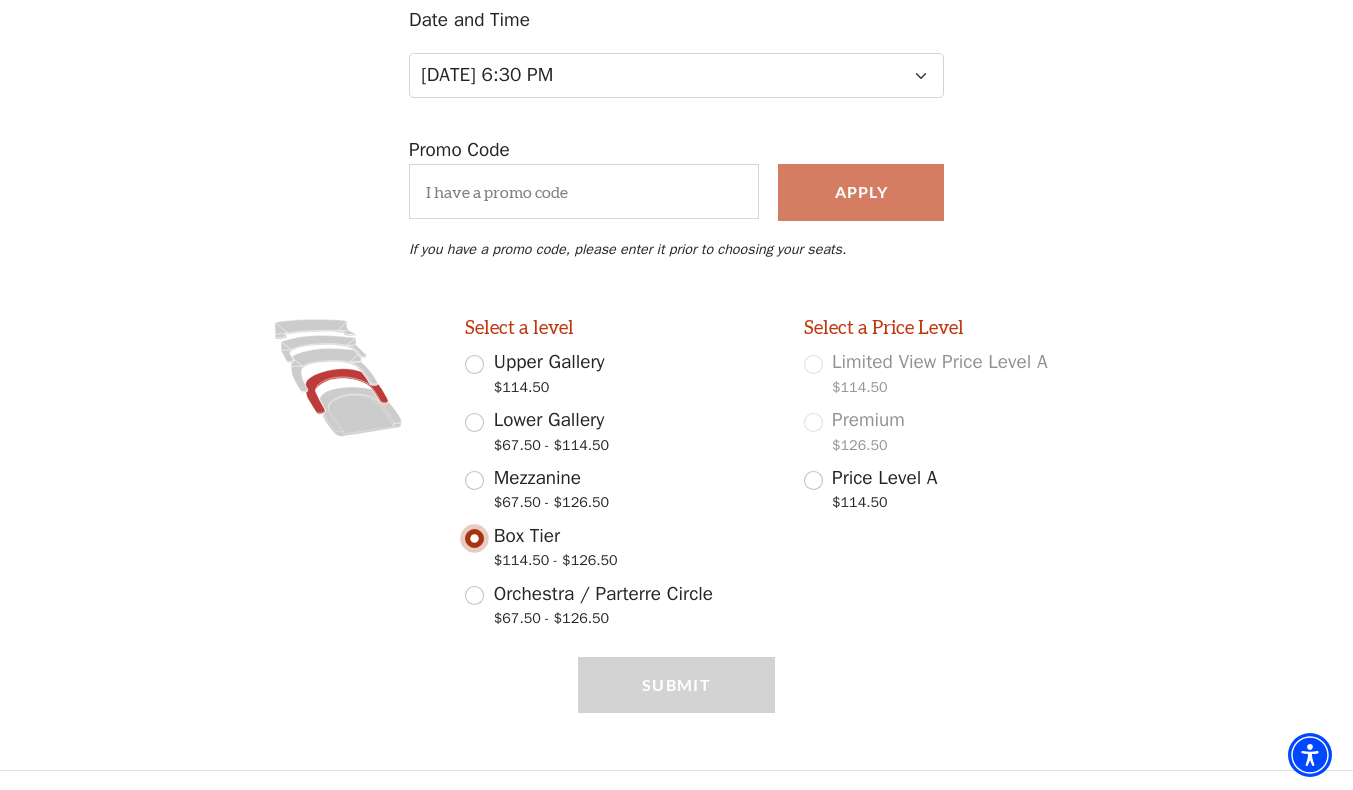 scroll, scrollTop: 263, scrollLeft: 0, axis: vertical 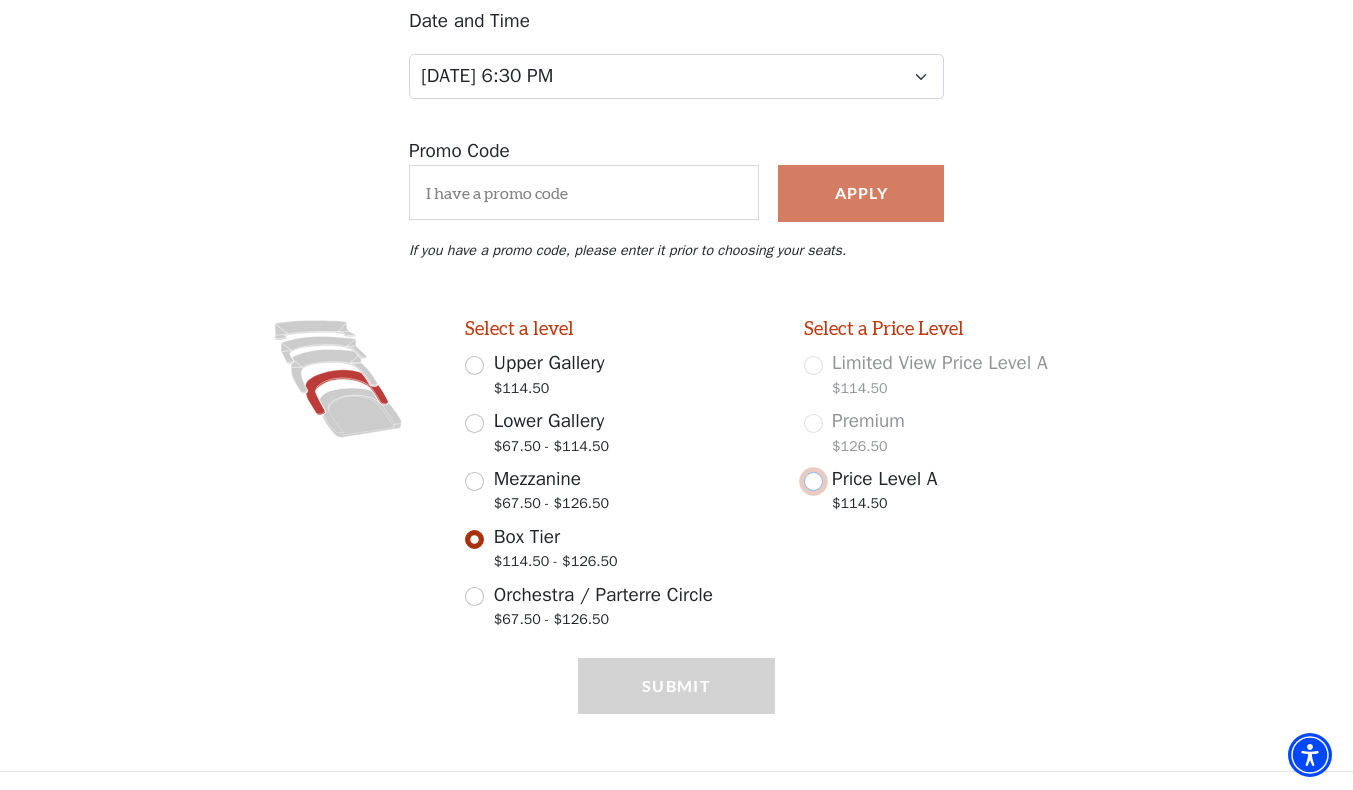 click on "Price Level A $114.50" at bounding box center (813, 481) 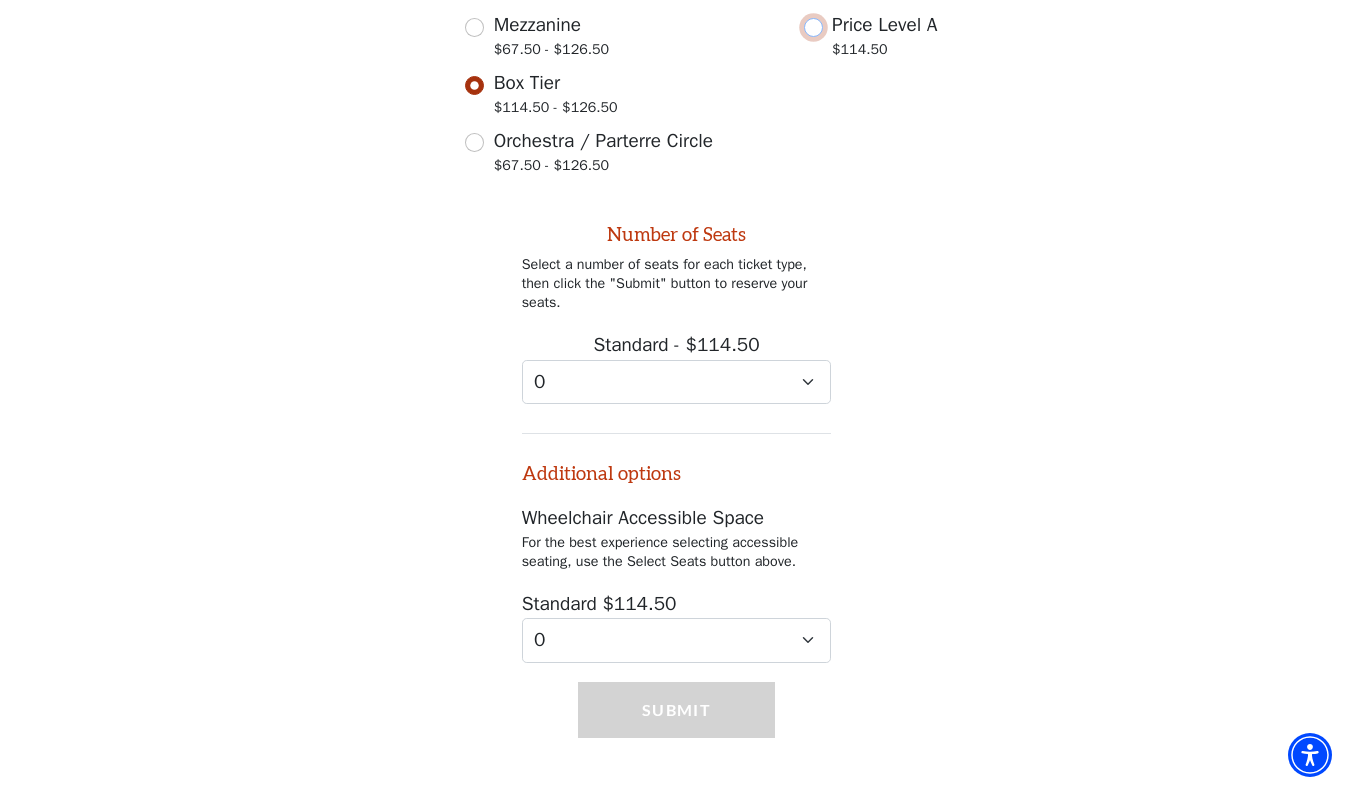 scroll, scrollTop: 741, scrollLeft: 0, axis: vertical 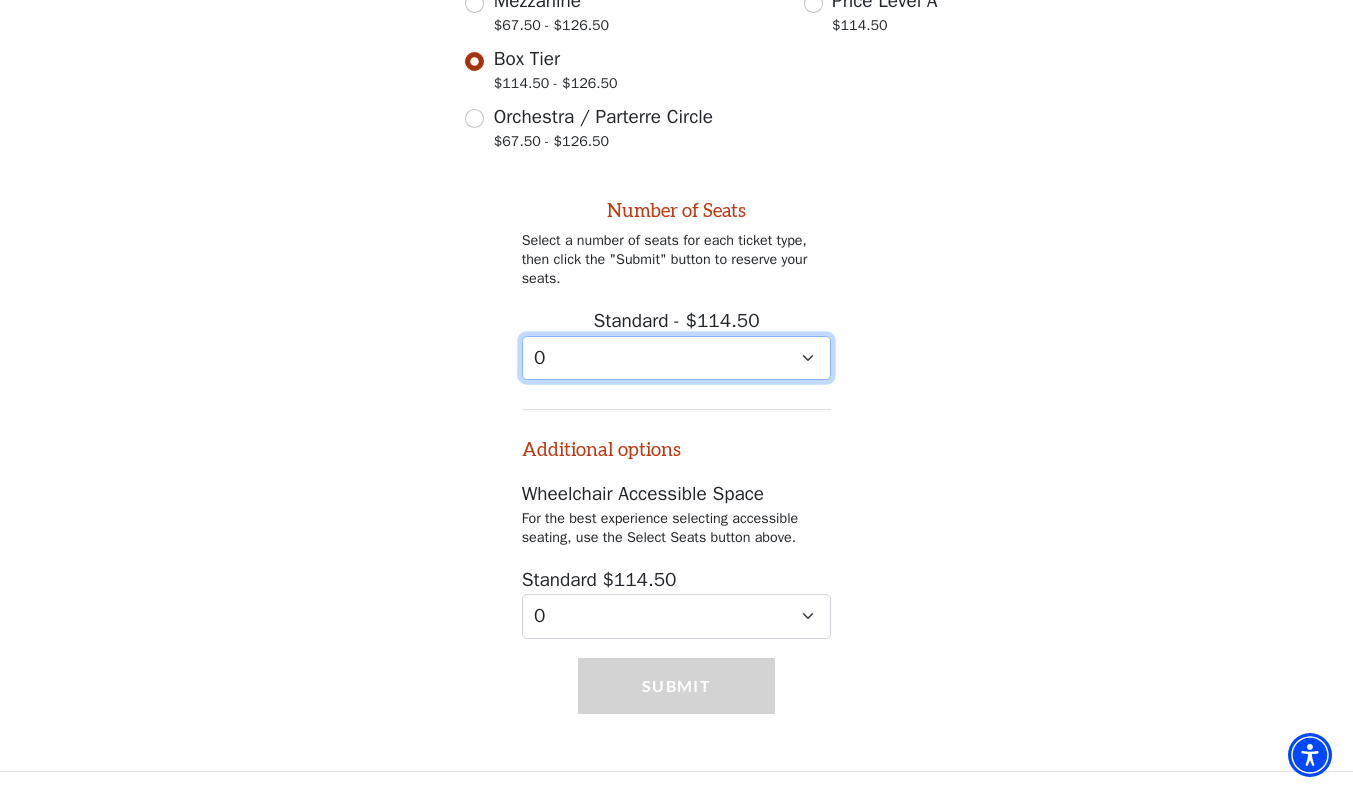click on "0 1 2 3 4 5 6 7 8 9" at bounding box center [677, 358] 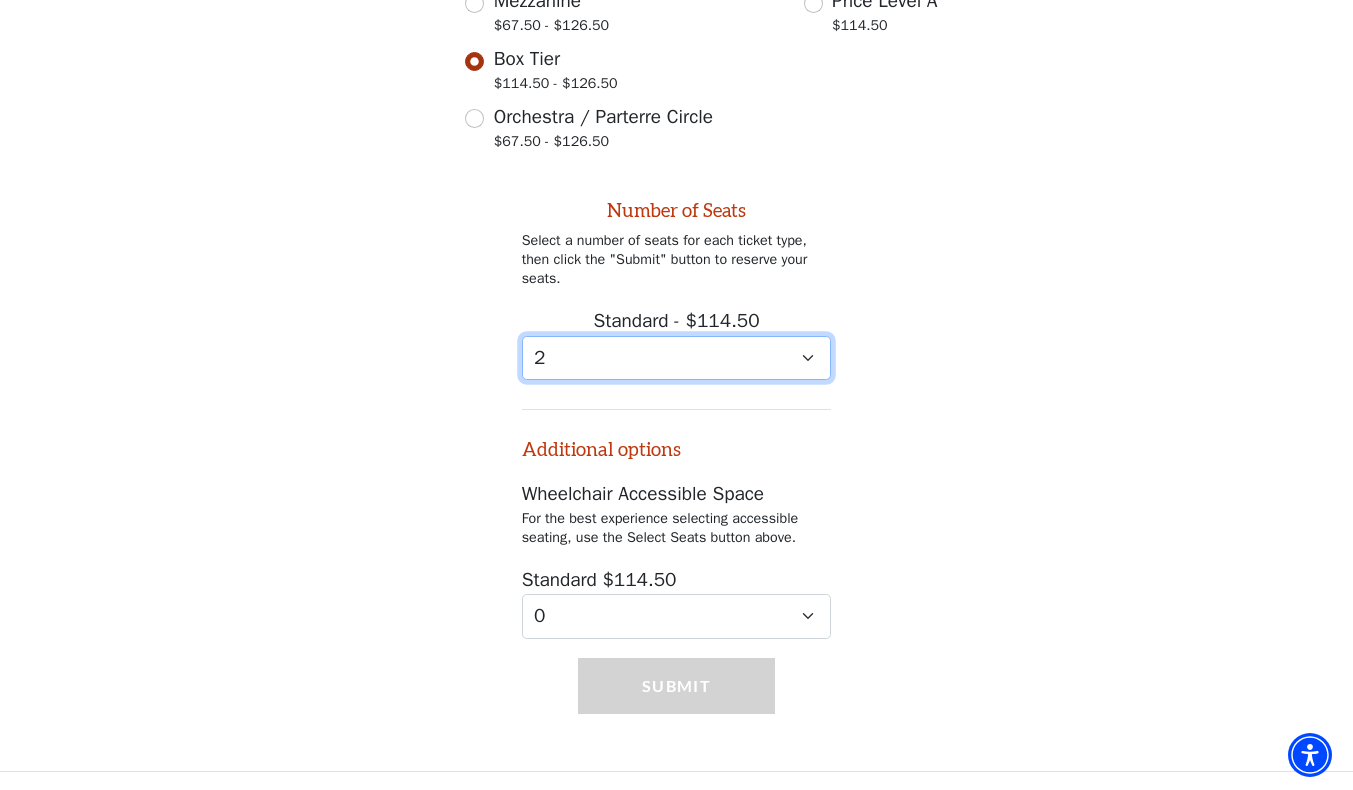 click on "0 1 2 3 4 5 6 7 8 9" at bounding box center (677, 358) 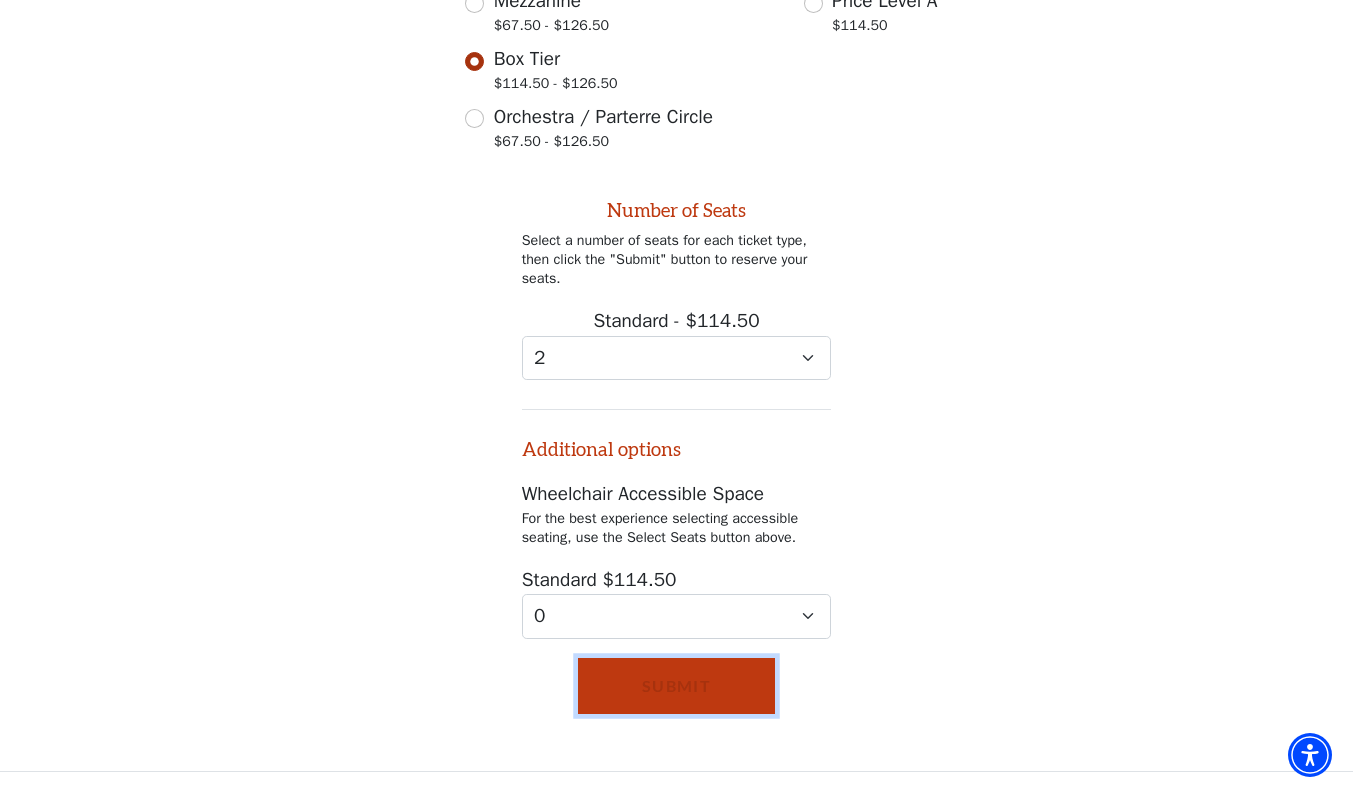 click on "Submit" at bounding box center (676, 686) 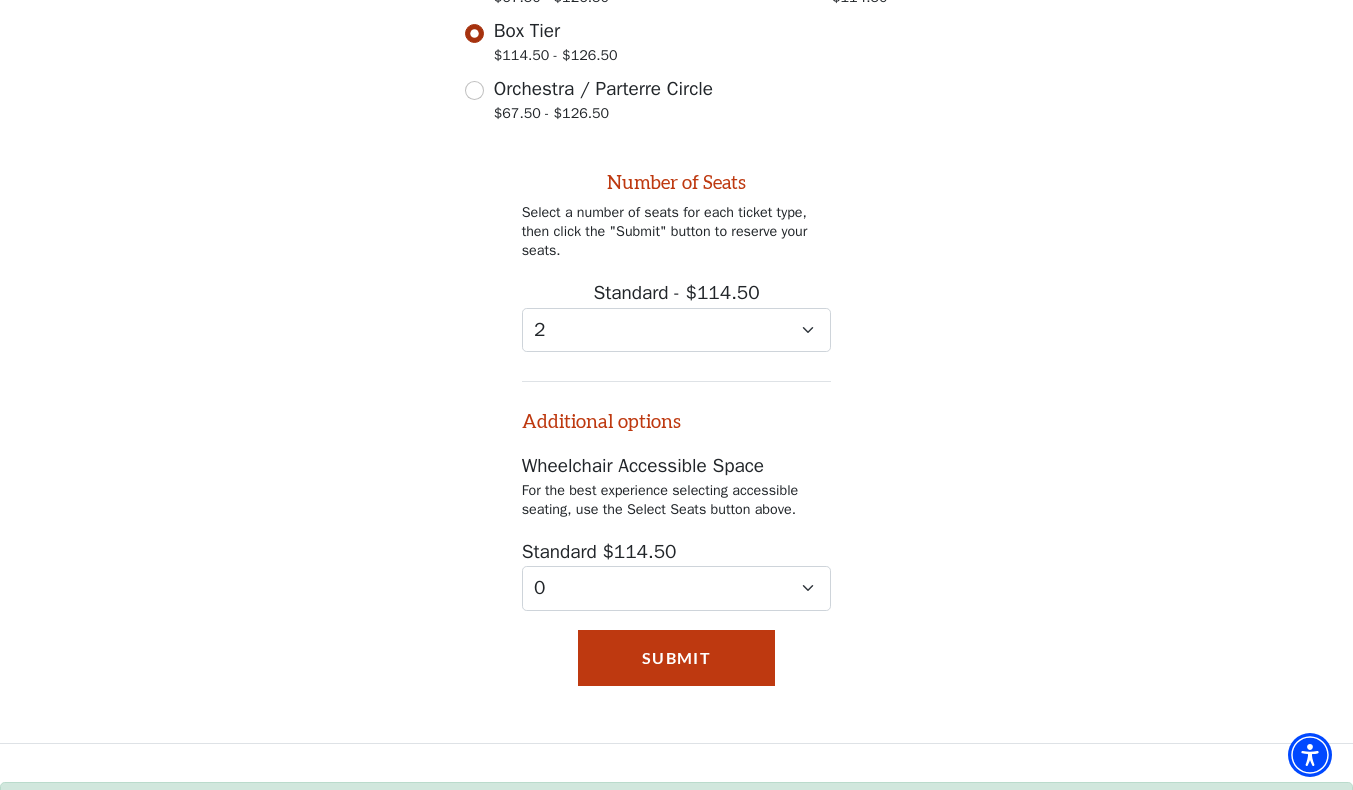 scroll, scrollTop: 848, scrollLeft: 0, axis: vertical 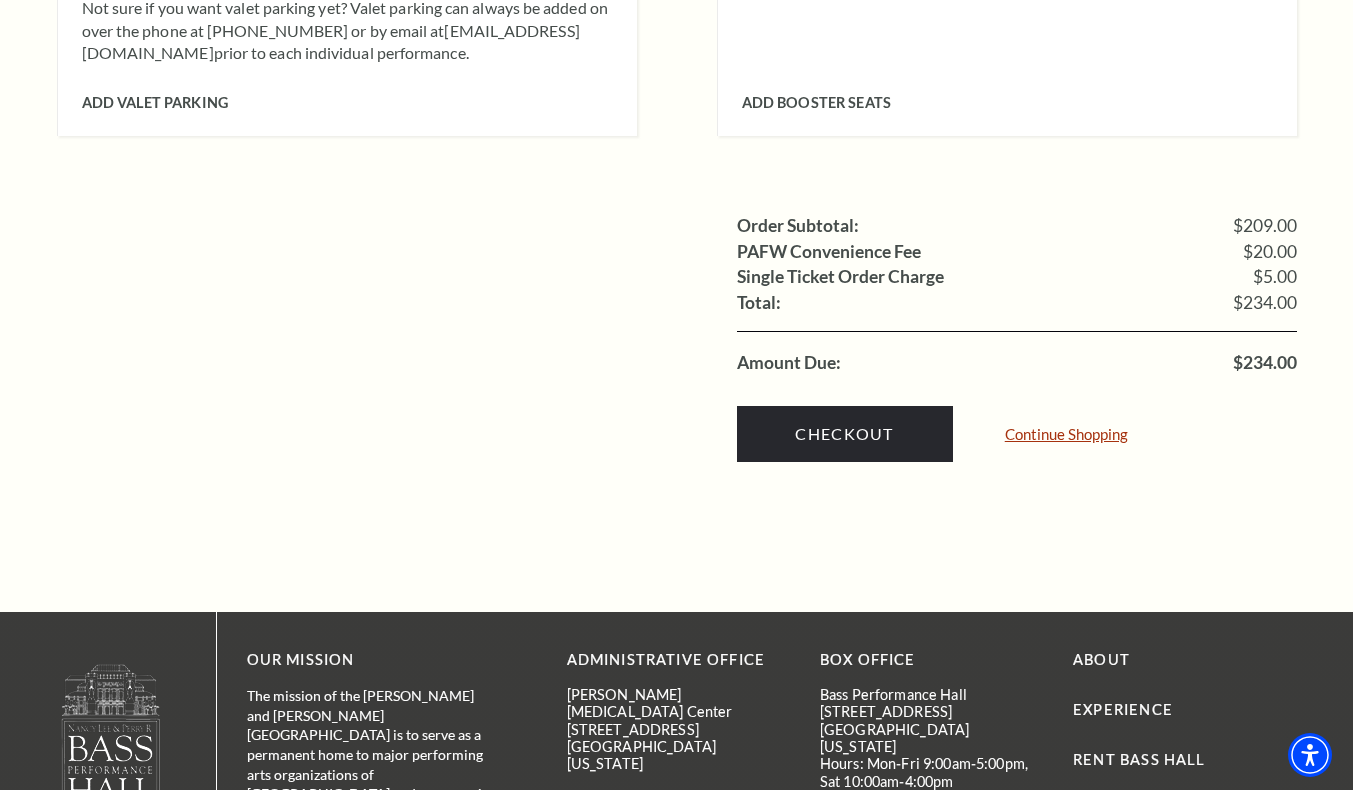 click on "Continue Shopping" at bounding box center [1066, 434] 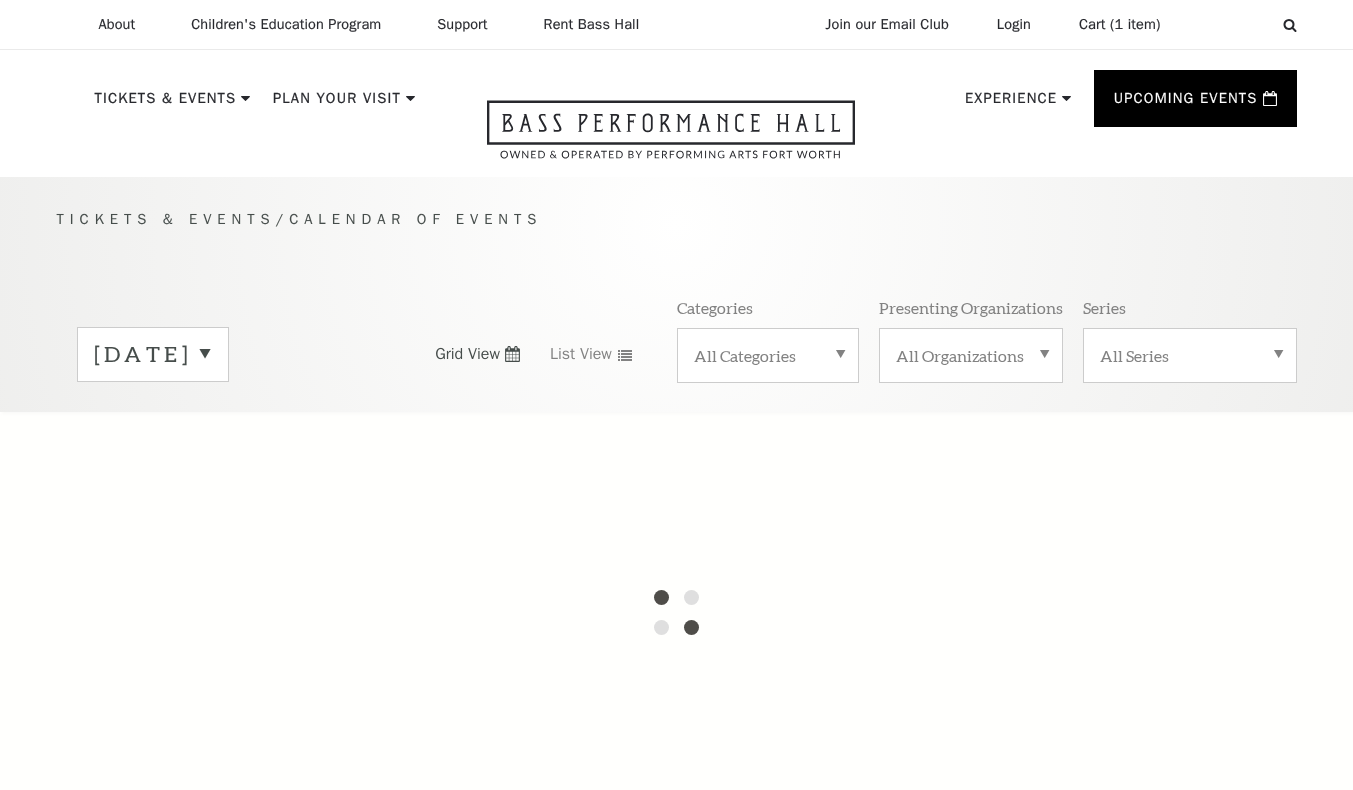 scroll, scrollTop: 0, scrollLeft: 0, axis: both 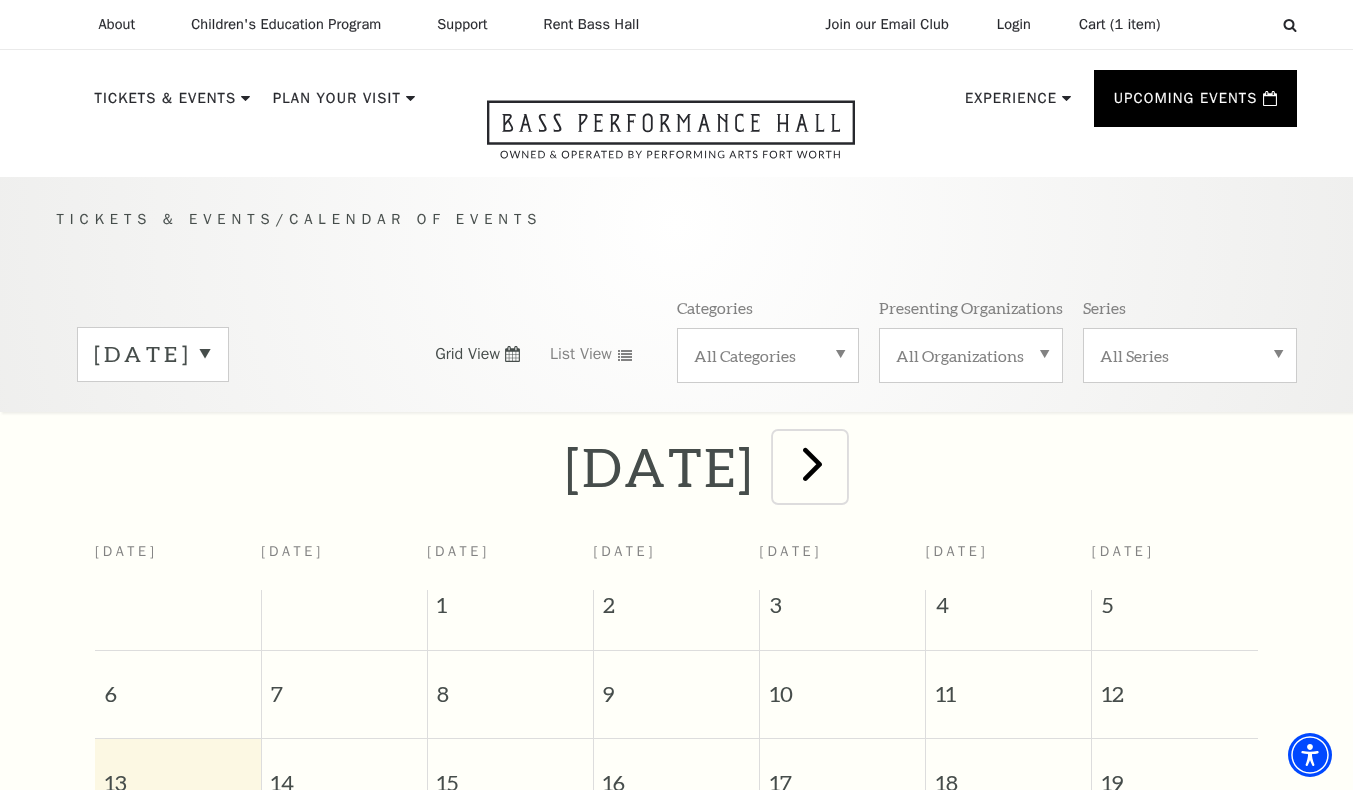 click at bounding box center [812, 463] 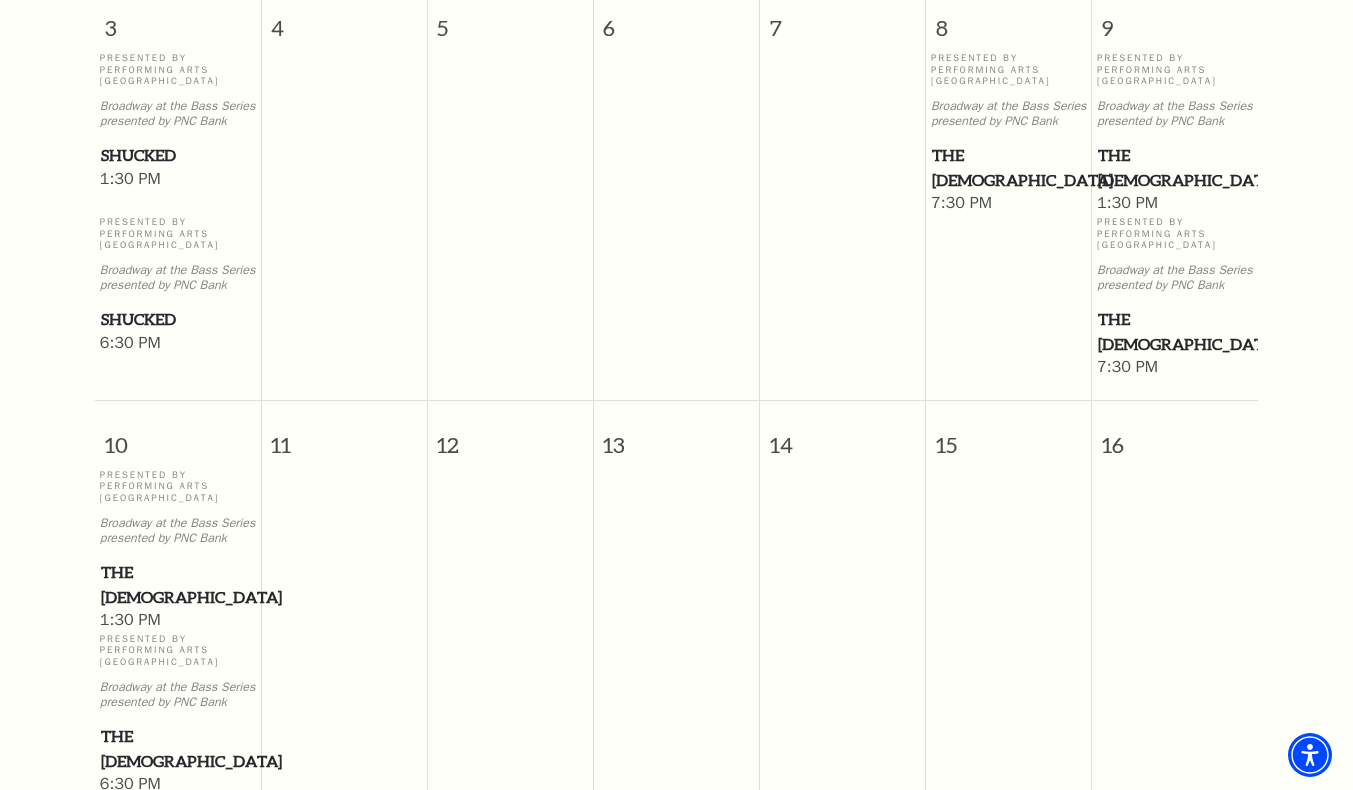 scroll, scrollTop: 977, scrollLeft: 0, axis: vertical 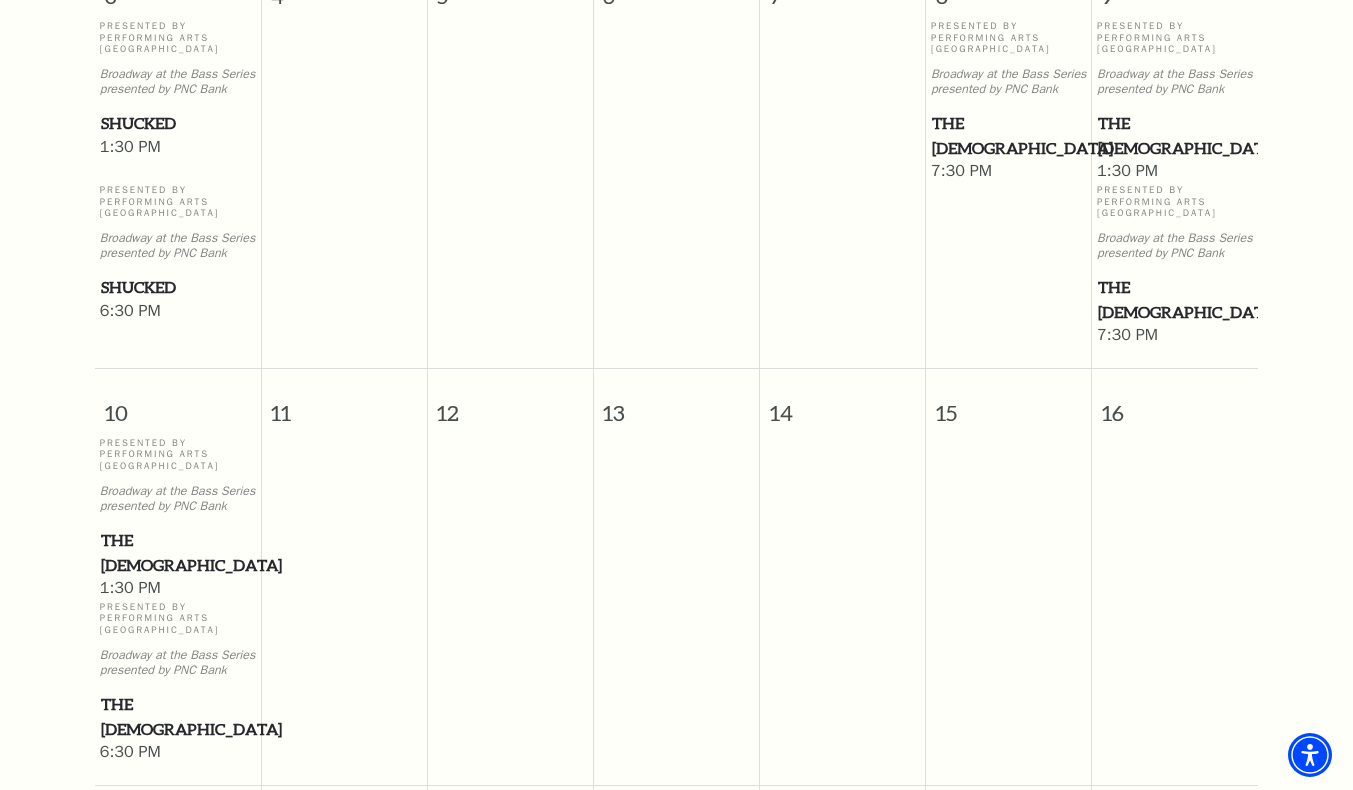 click on "The [DEMOGRAPHIC_DATA]" at bounding box center [178, 552] 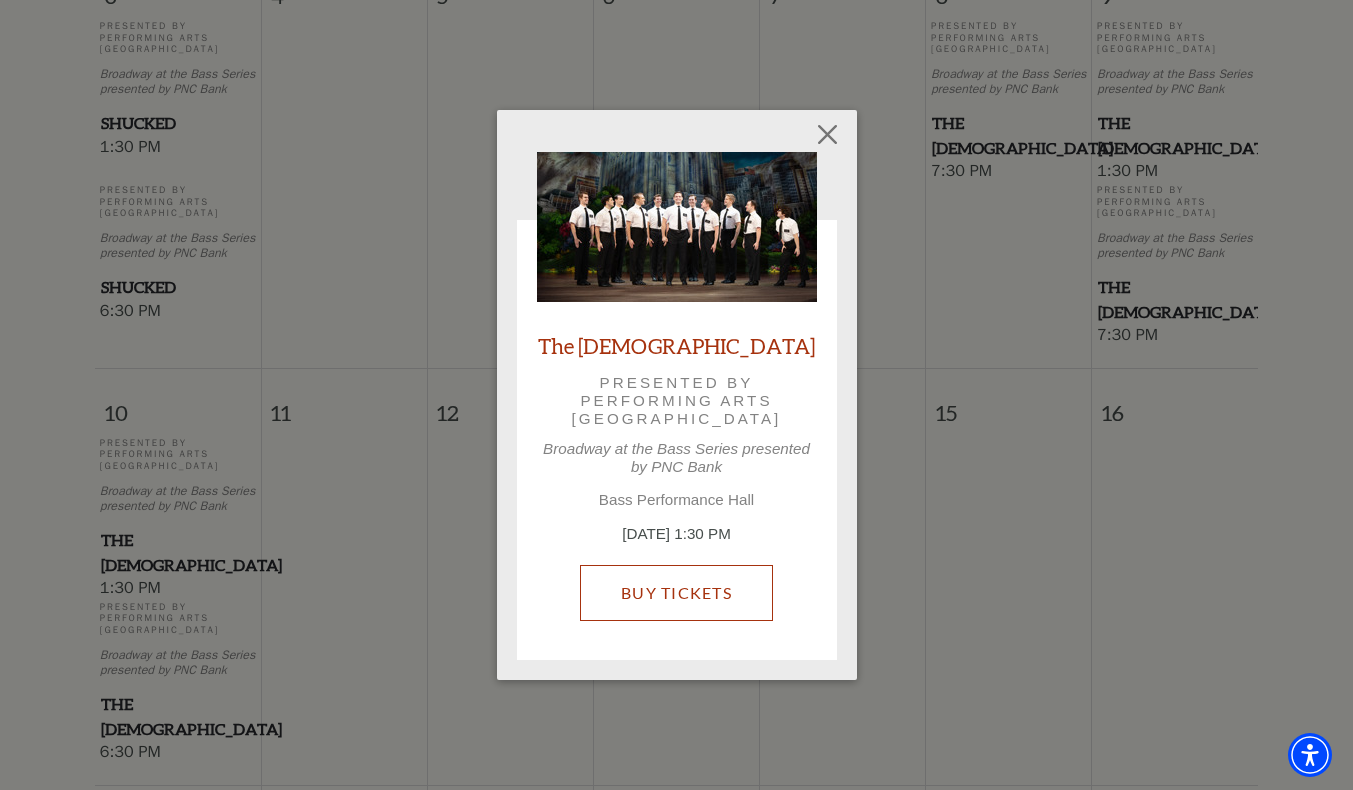 click on "Buy Tickets" at bounding box center (676, 593) 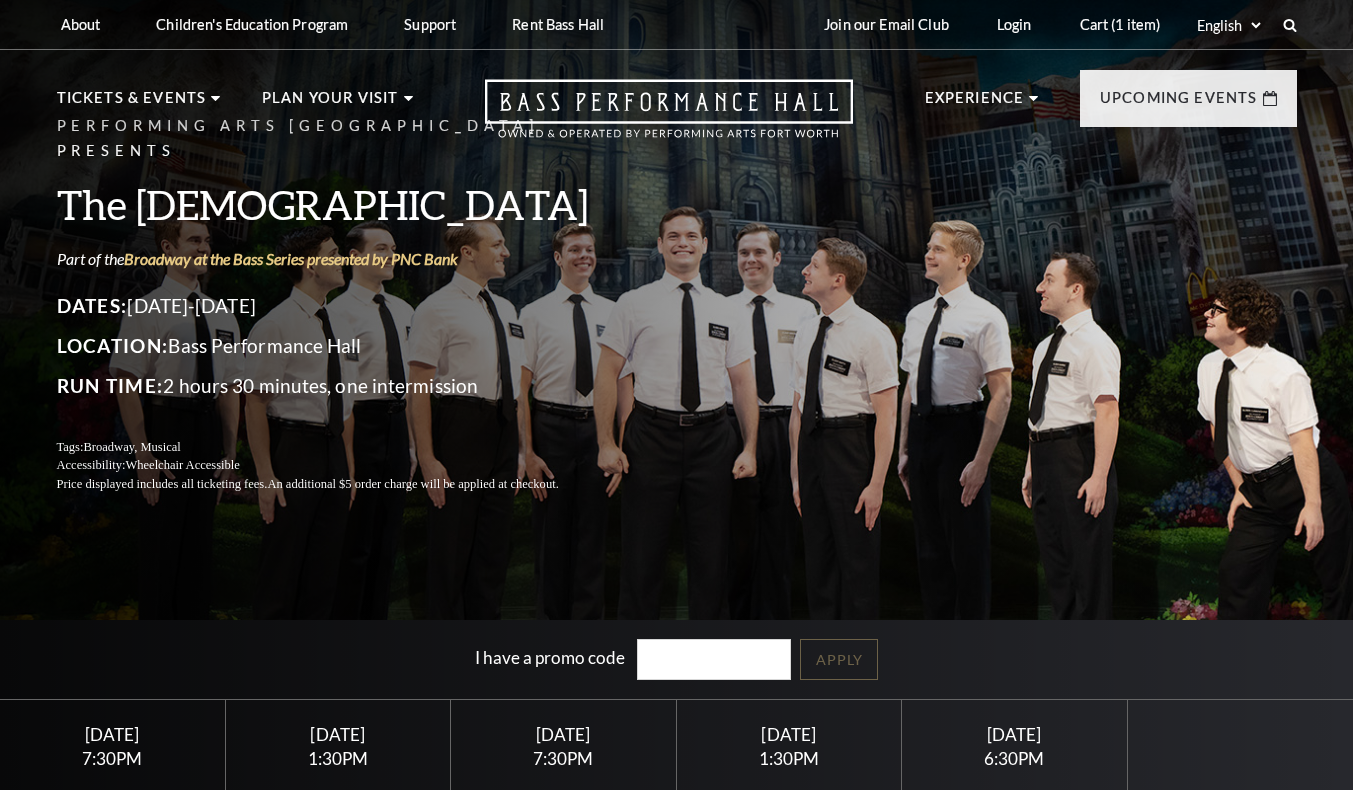 scroll, scrollTop: 0, scrollLeft: 0, axis: both 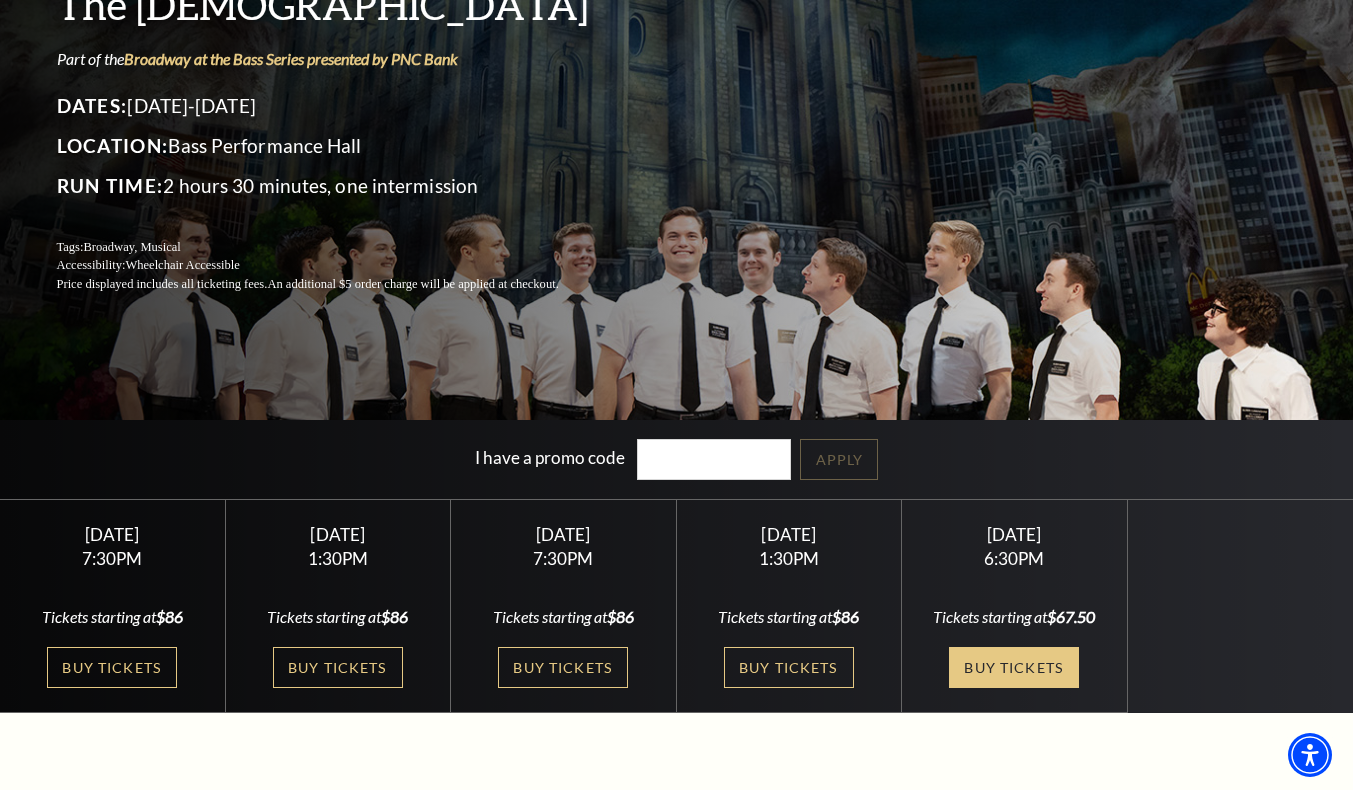 click on "Buy Tickets" at bounding box center (1014, 667) 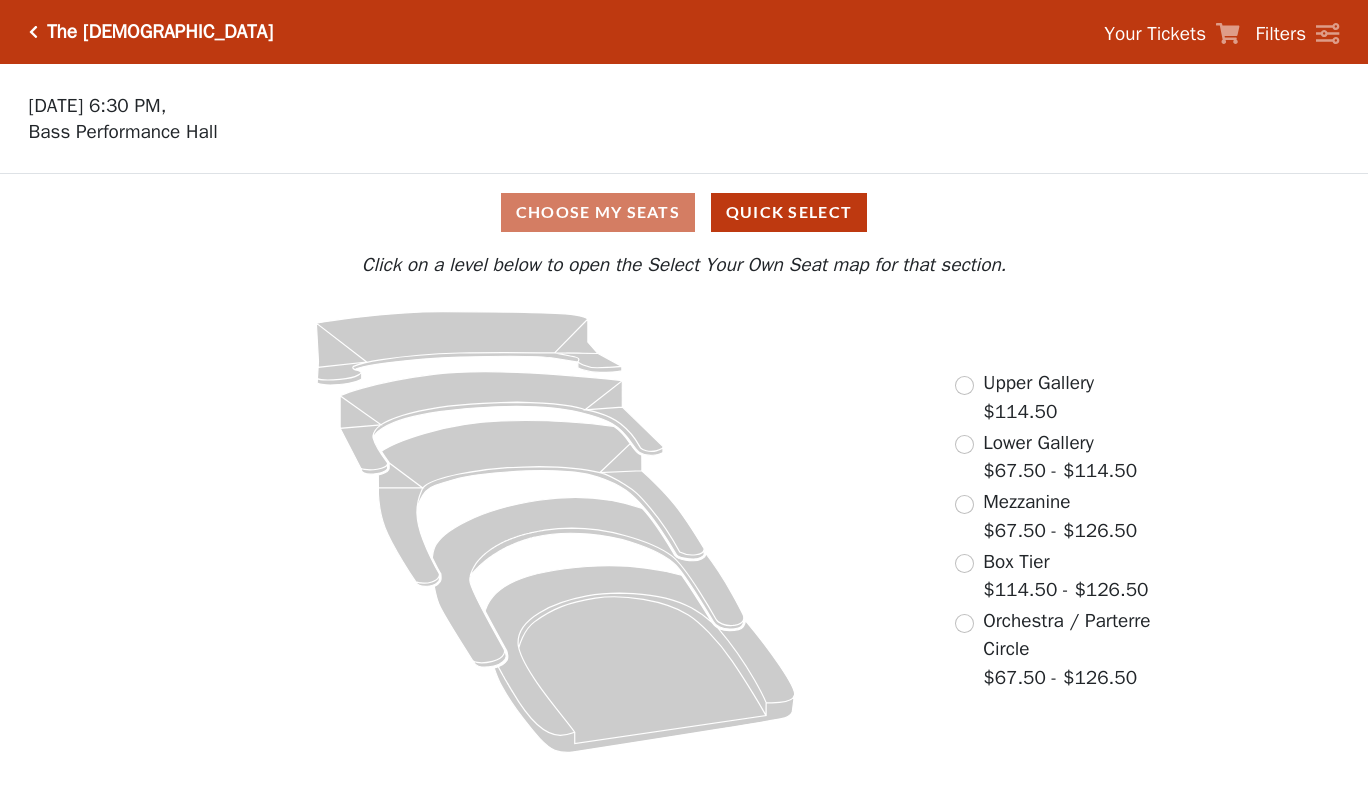 scroll, scrollTop: 0, scrollLeft: 0, axis: both 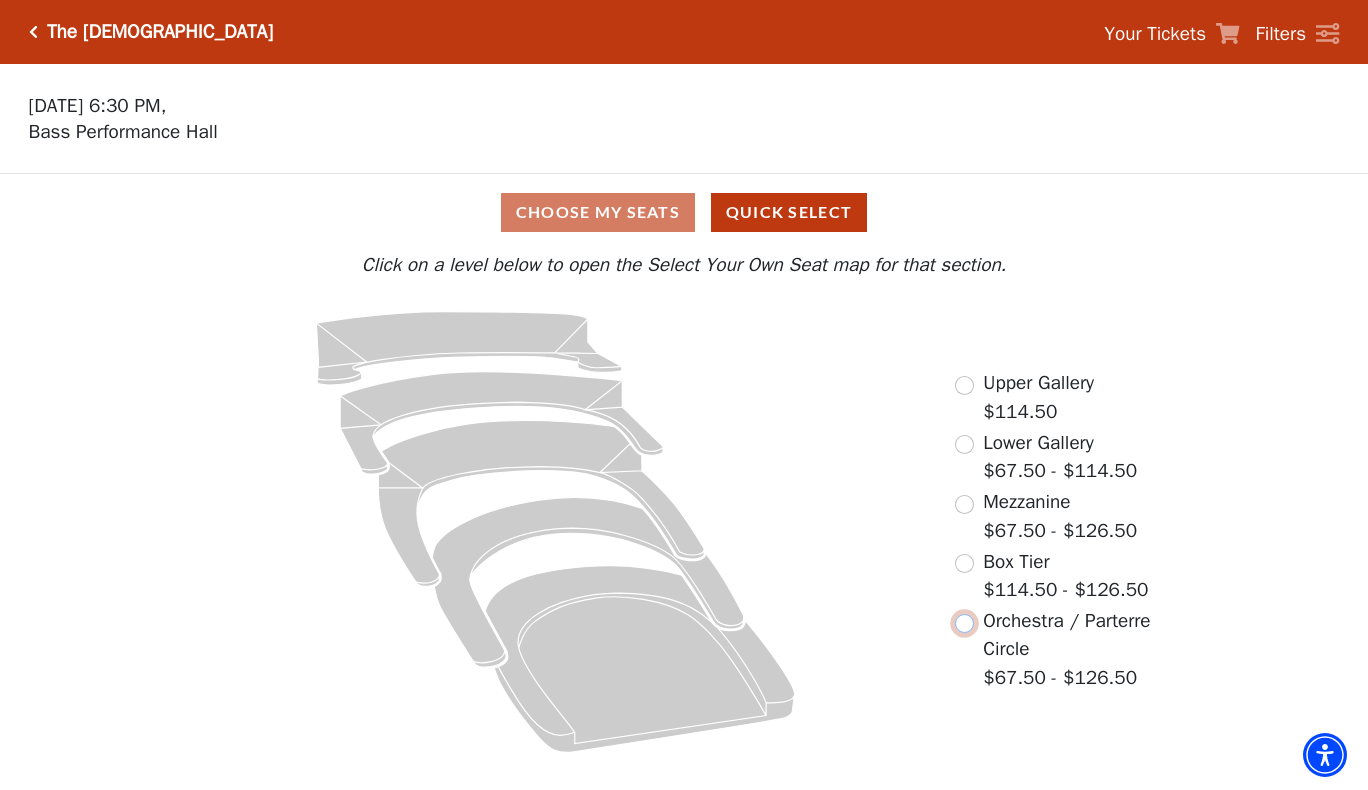 click at bounding box center [964, 623] 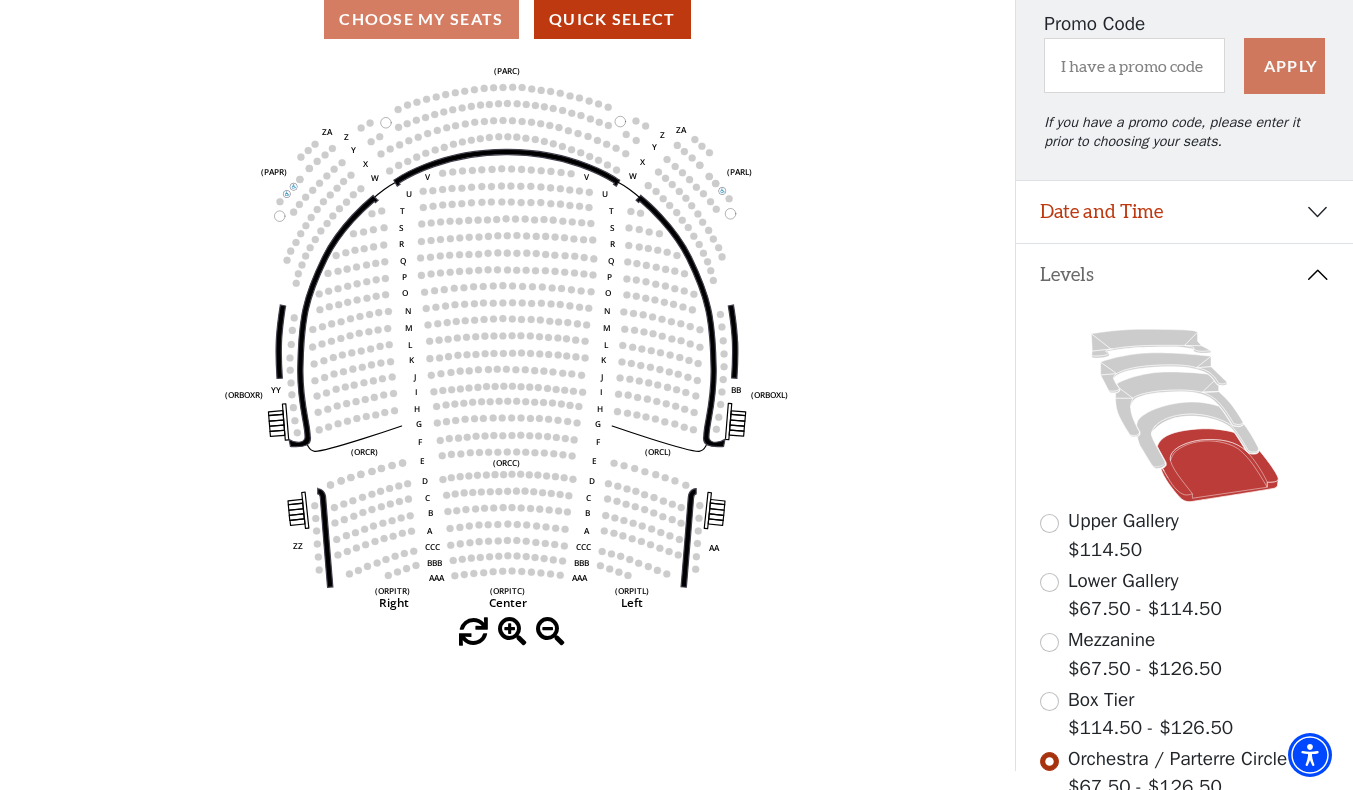 scroll, scrollTop: 0, scrollLeft: 0, axis: both 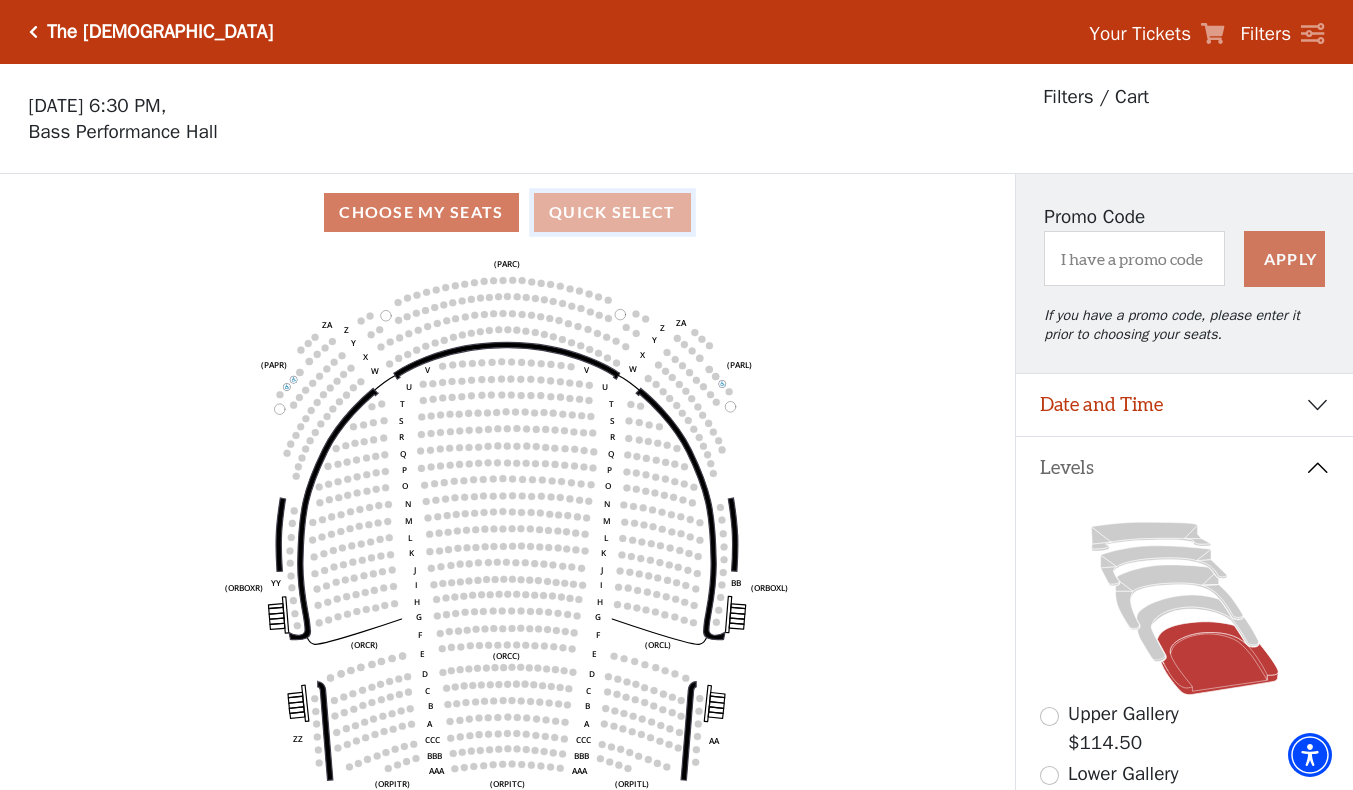 click on "Quick Select" at bounding box center (612, 212) 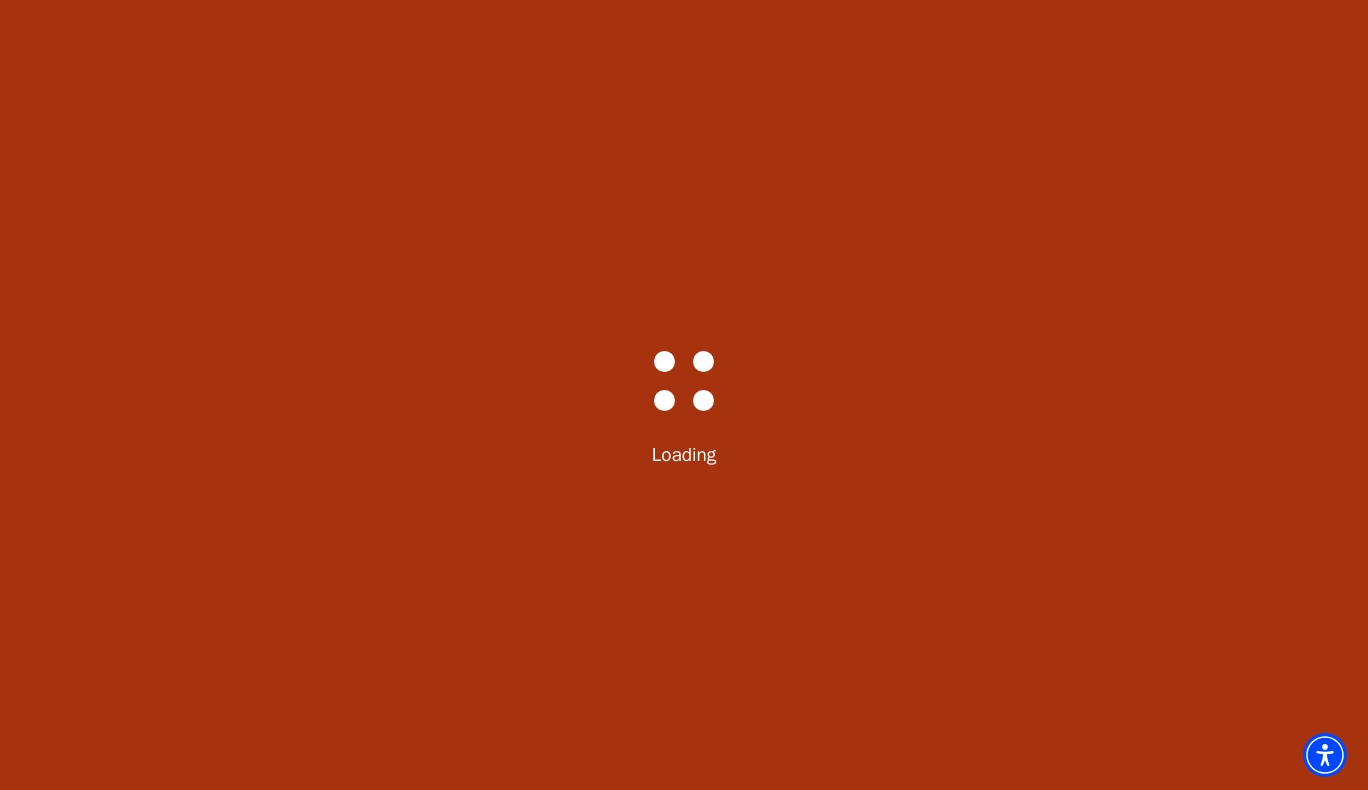 select on "6289" 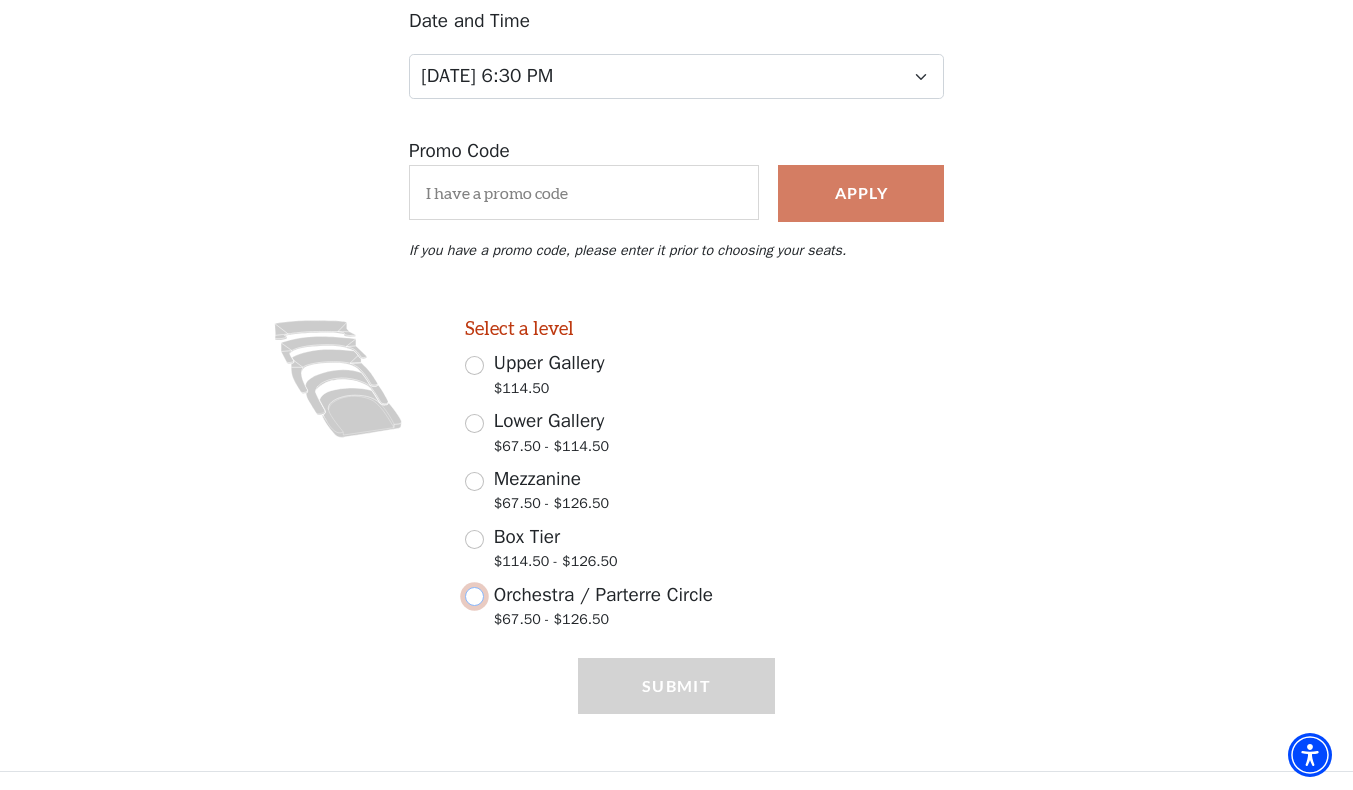 click on "Orchestra / Parterre Circle     $67.50 - $126.50" at bounding box center (474, 596) 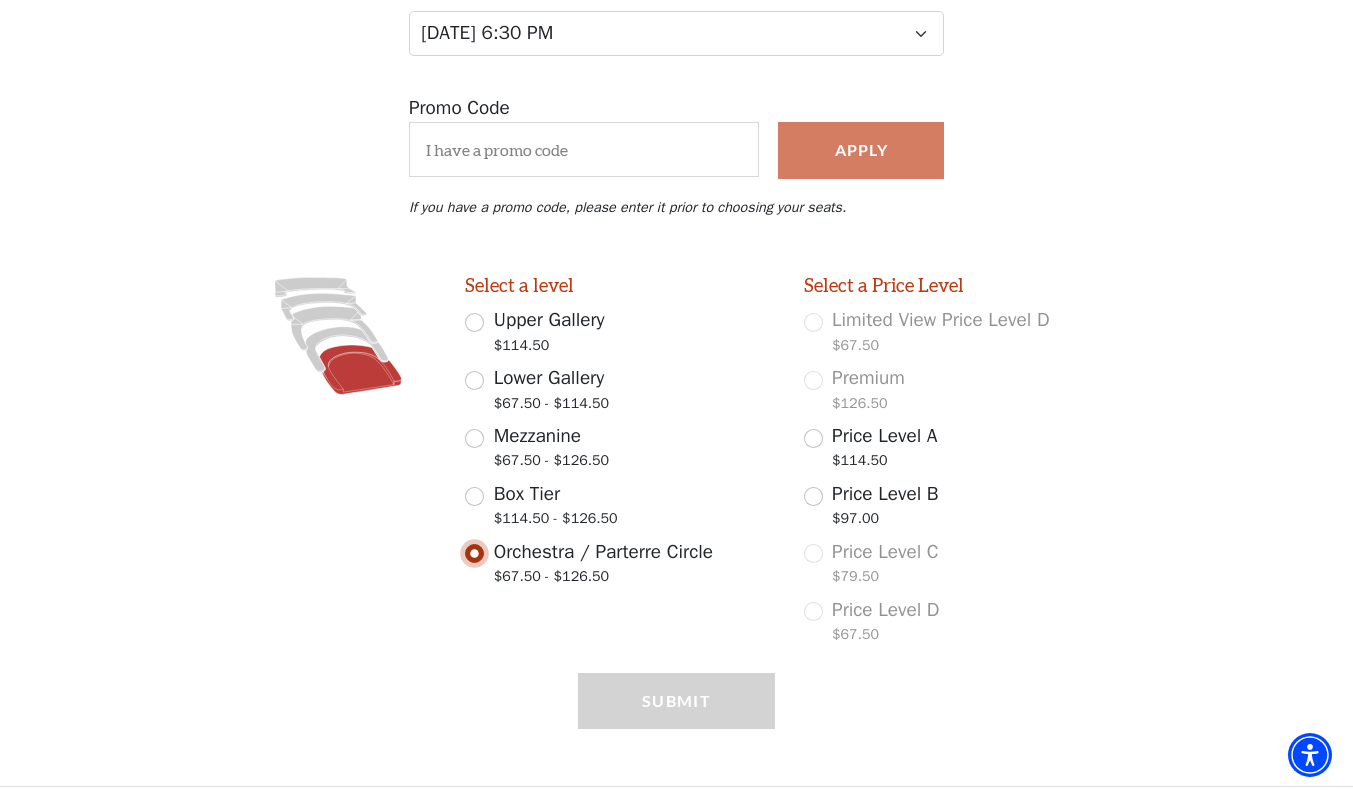 scroll, scrollTop: 321, scrollLeft: 0, axis: vertical 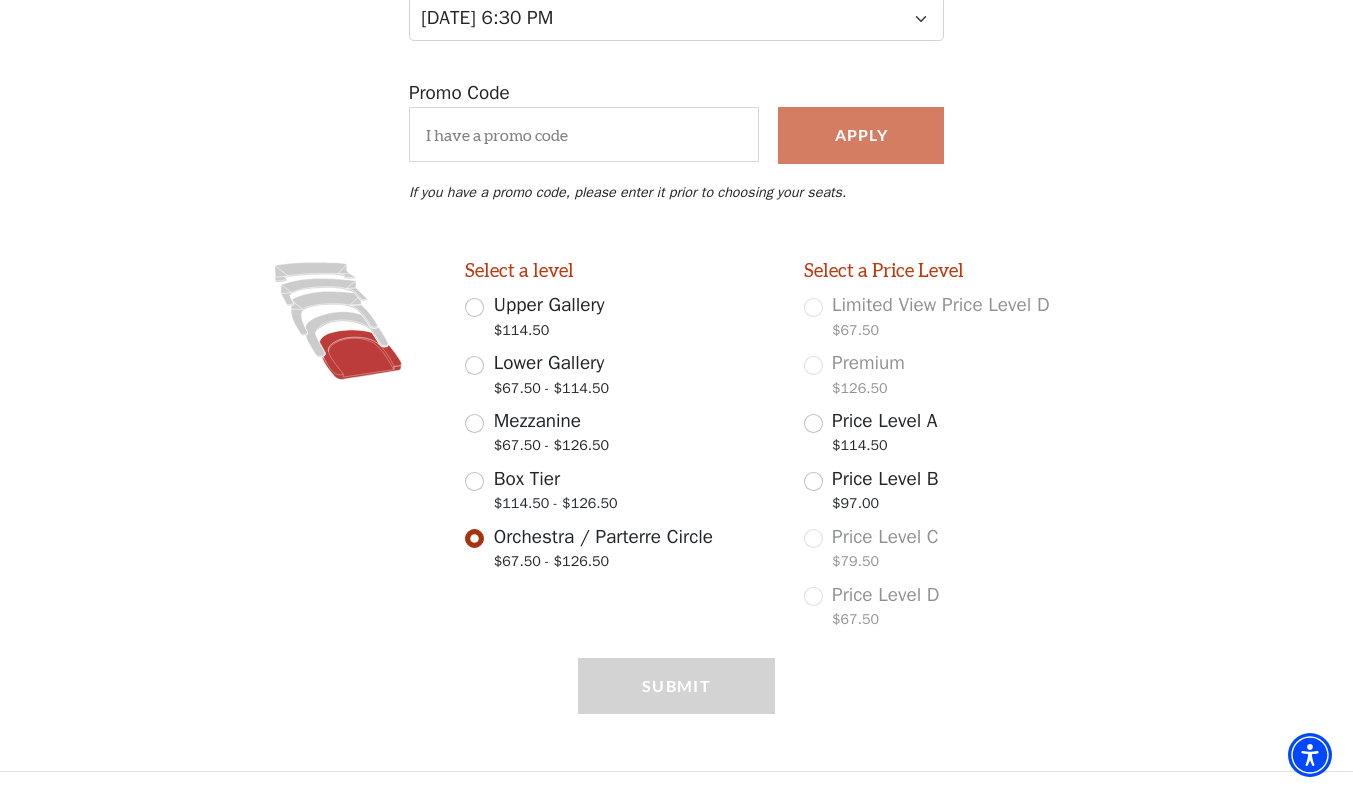 click 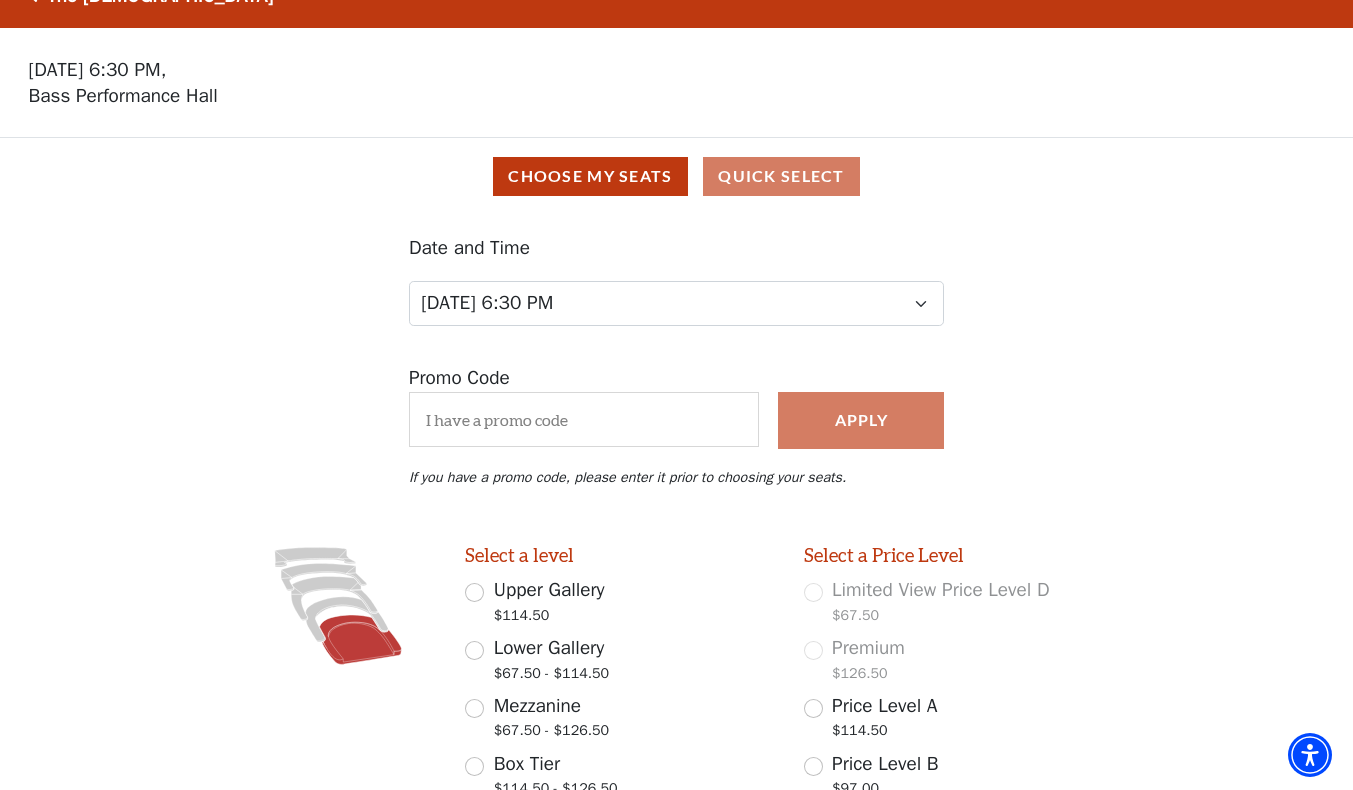 scroll, scrollTop: 0, scrollLeft: 0, axis: both 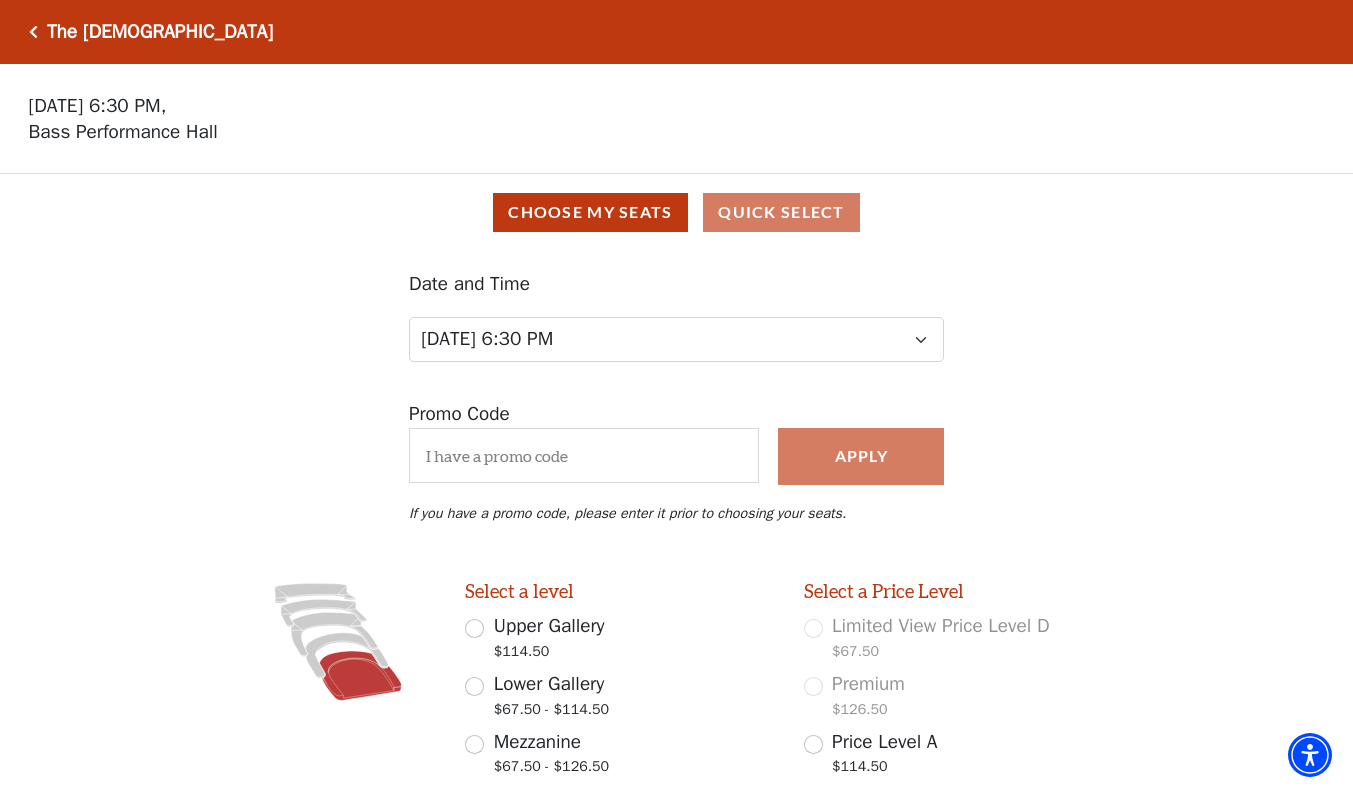 click at bounding box center (33, 32) 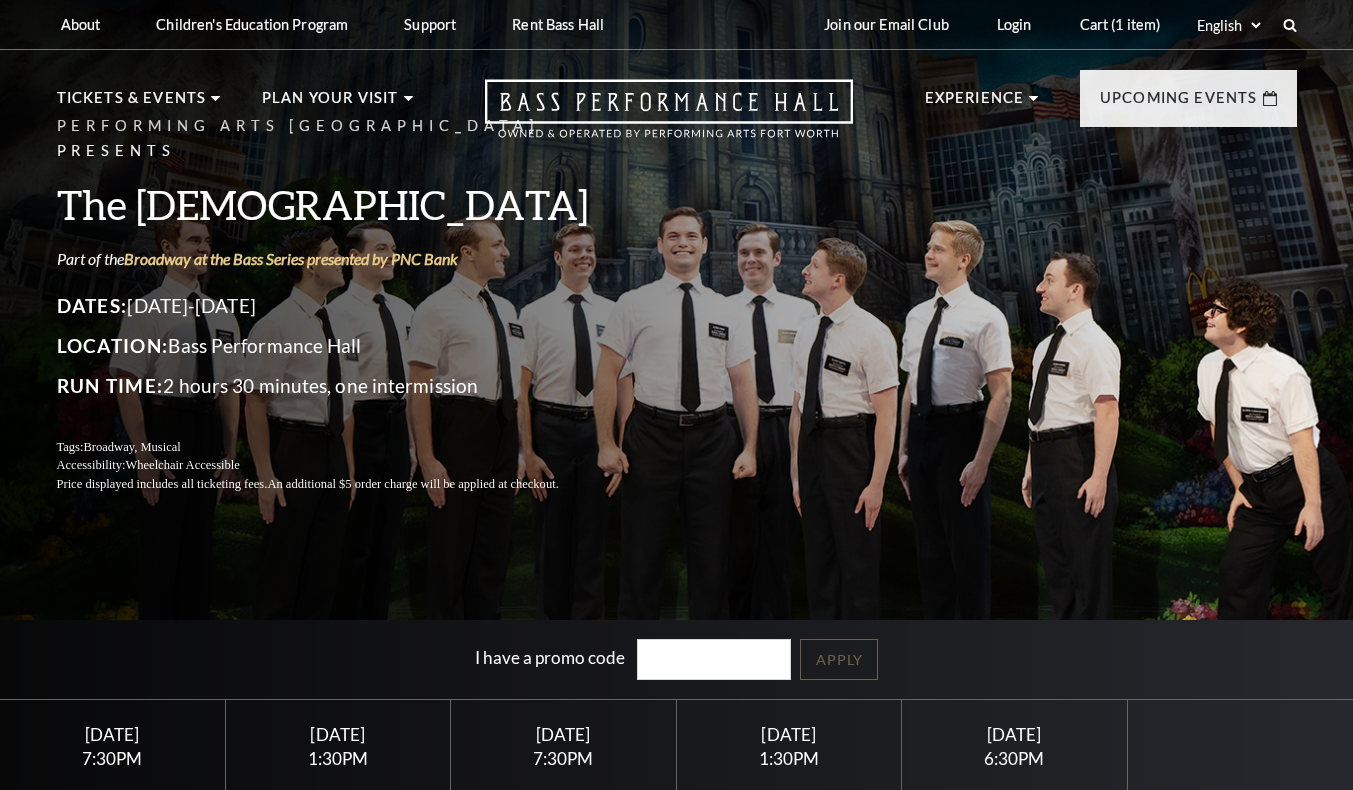 scroll, scrollTop: 0, scrollLeft: 0, axis: both 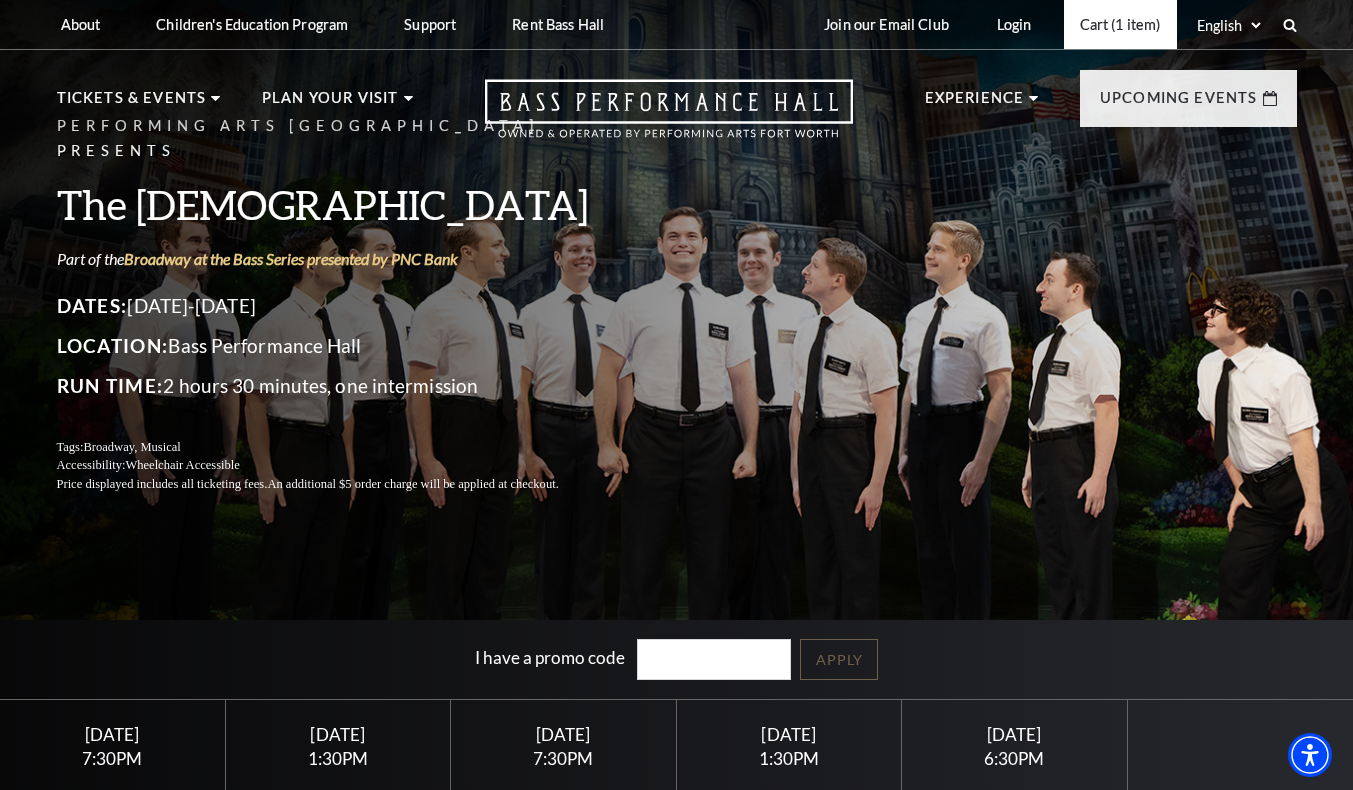 click on "Cart (1 item)" at bounding box center (1120, 24) 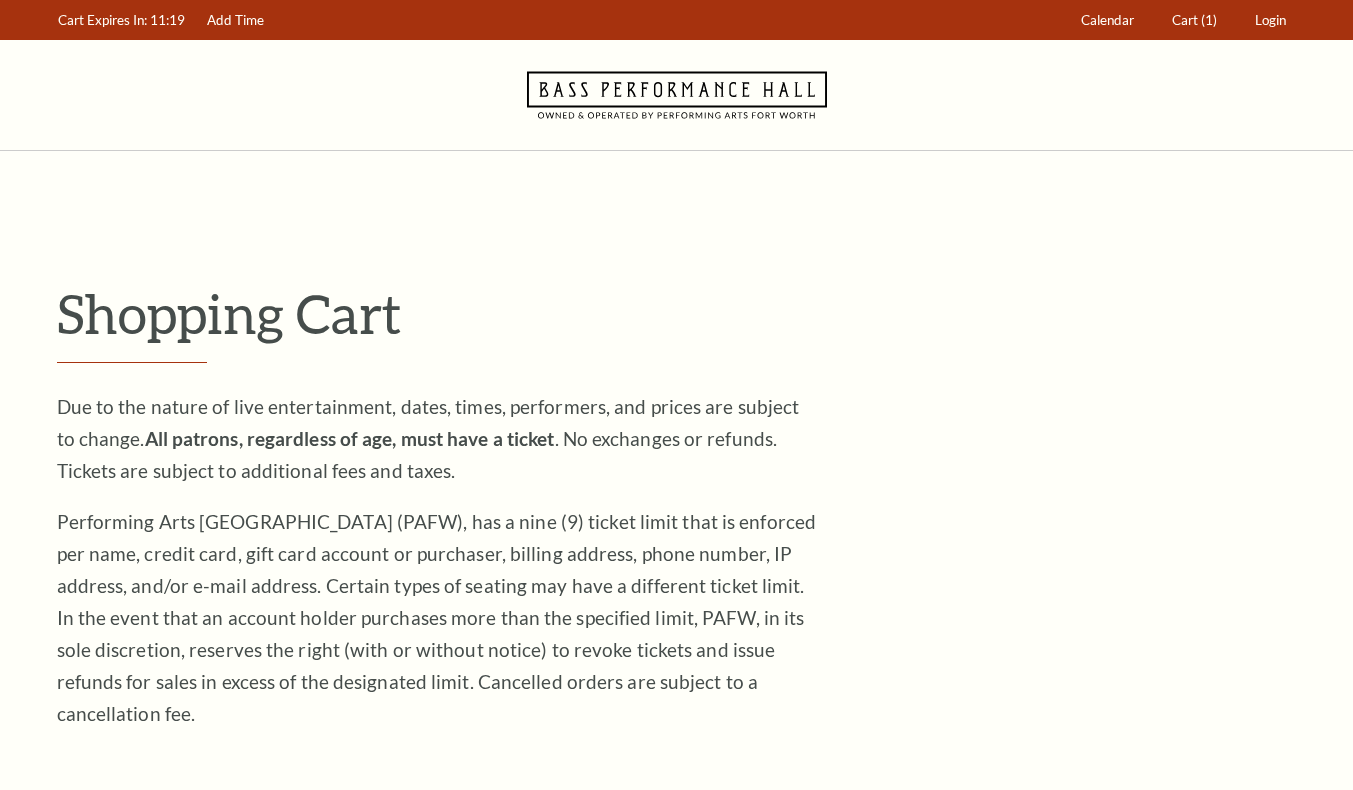scroll, scrollTop: 0, scrollLeft: 0, axis: both 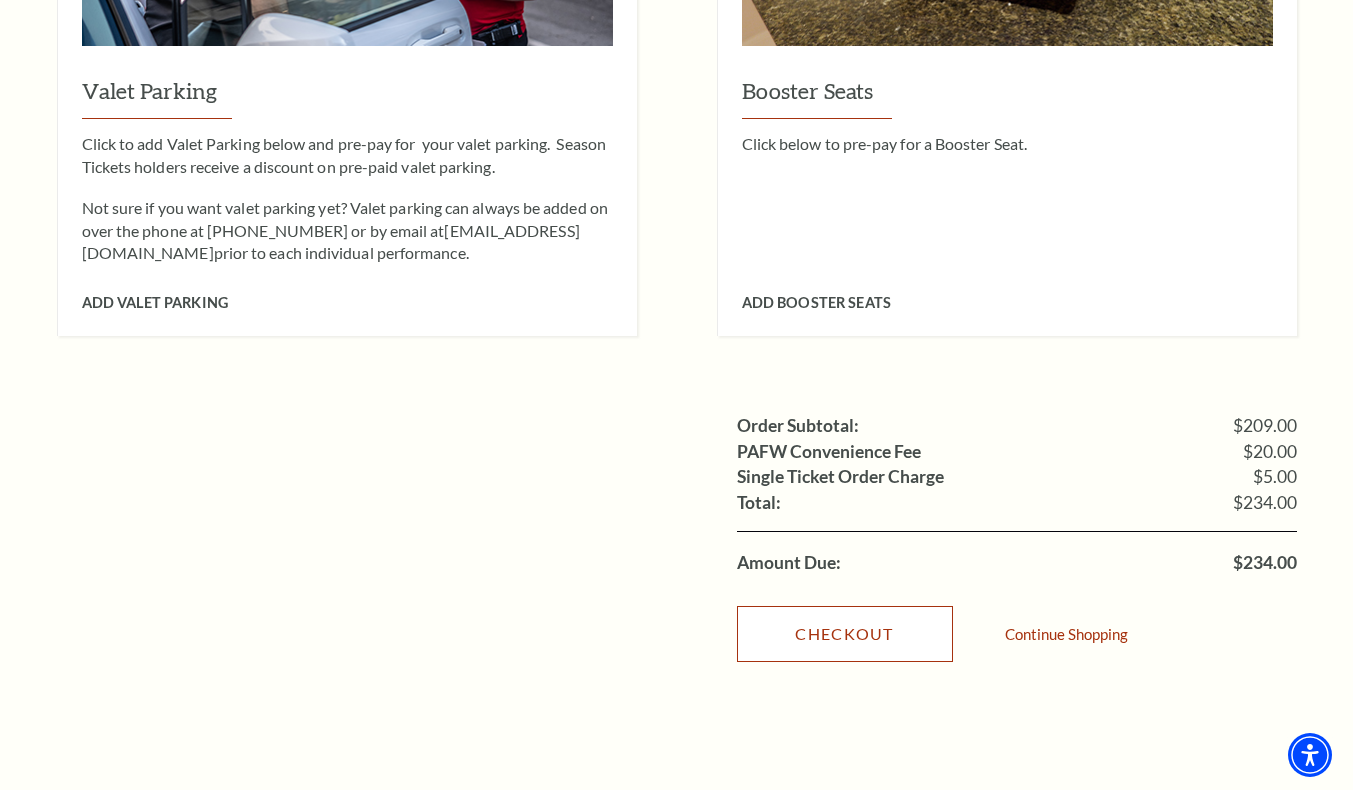click on "Checkout" at bounding box center (845, 634) 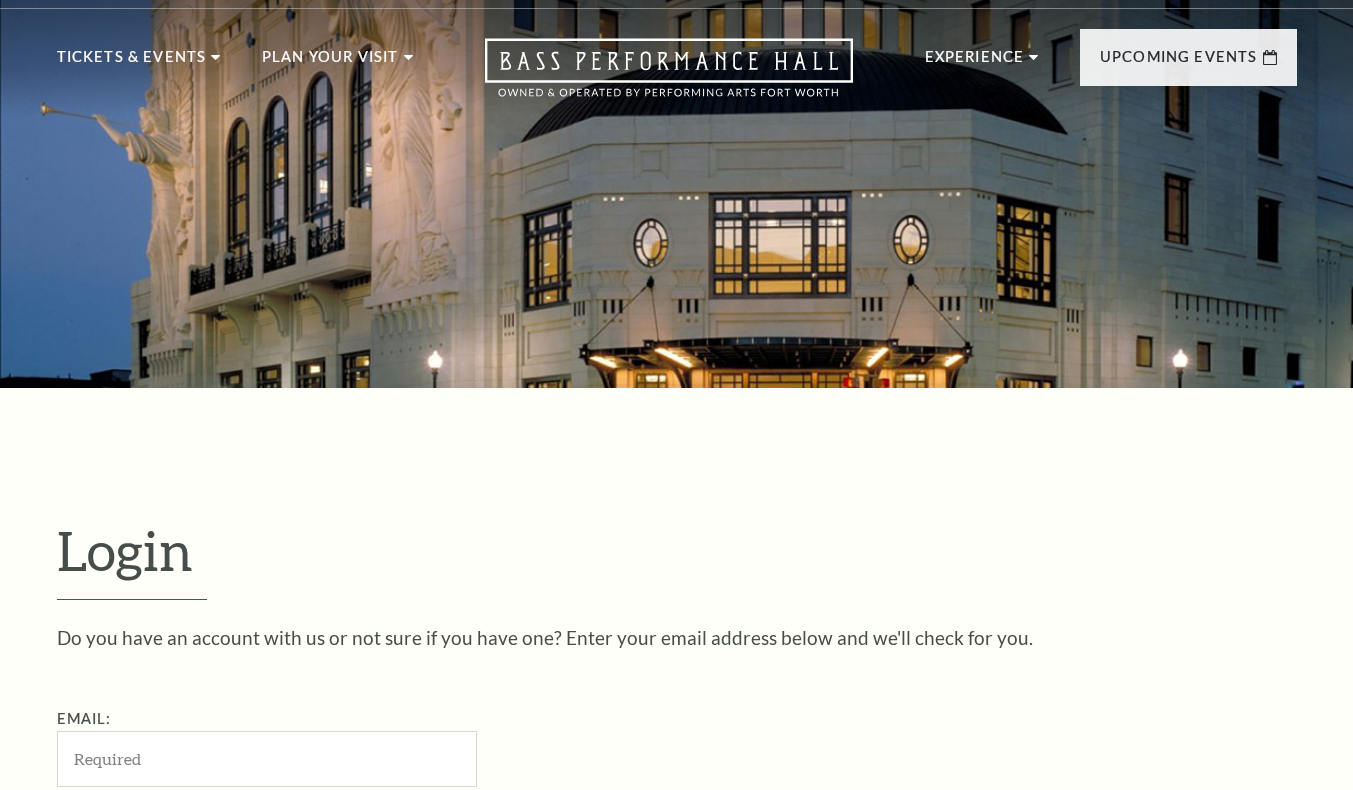scroll, scrollTop: 266, scrollLeft: 0, axis: vertical 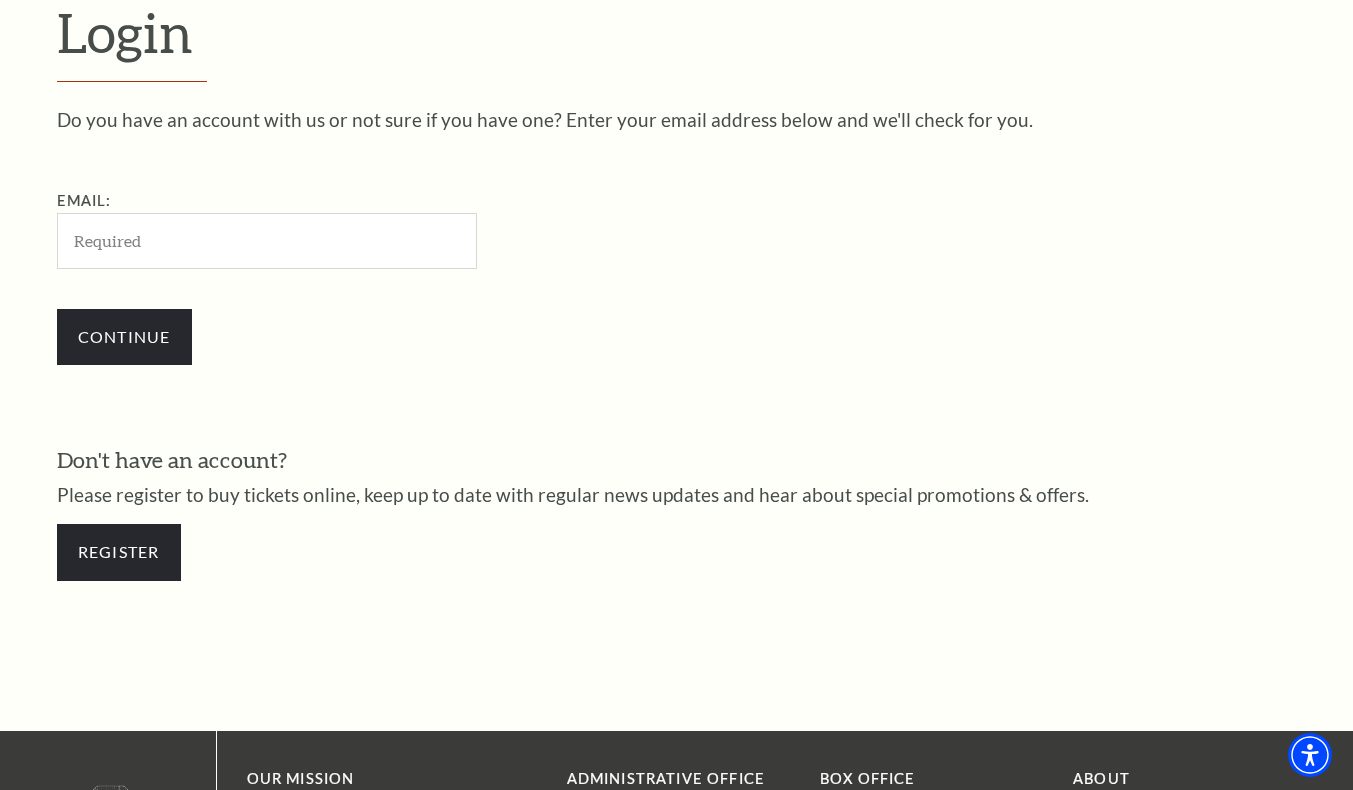 click on "Email:" at bounding box center (267, 240) 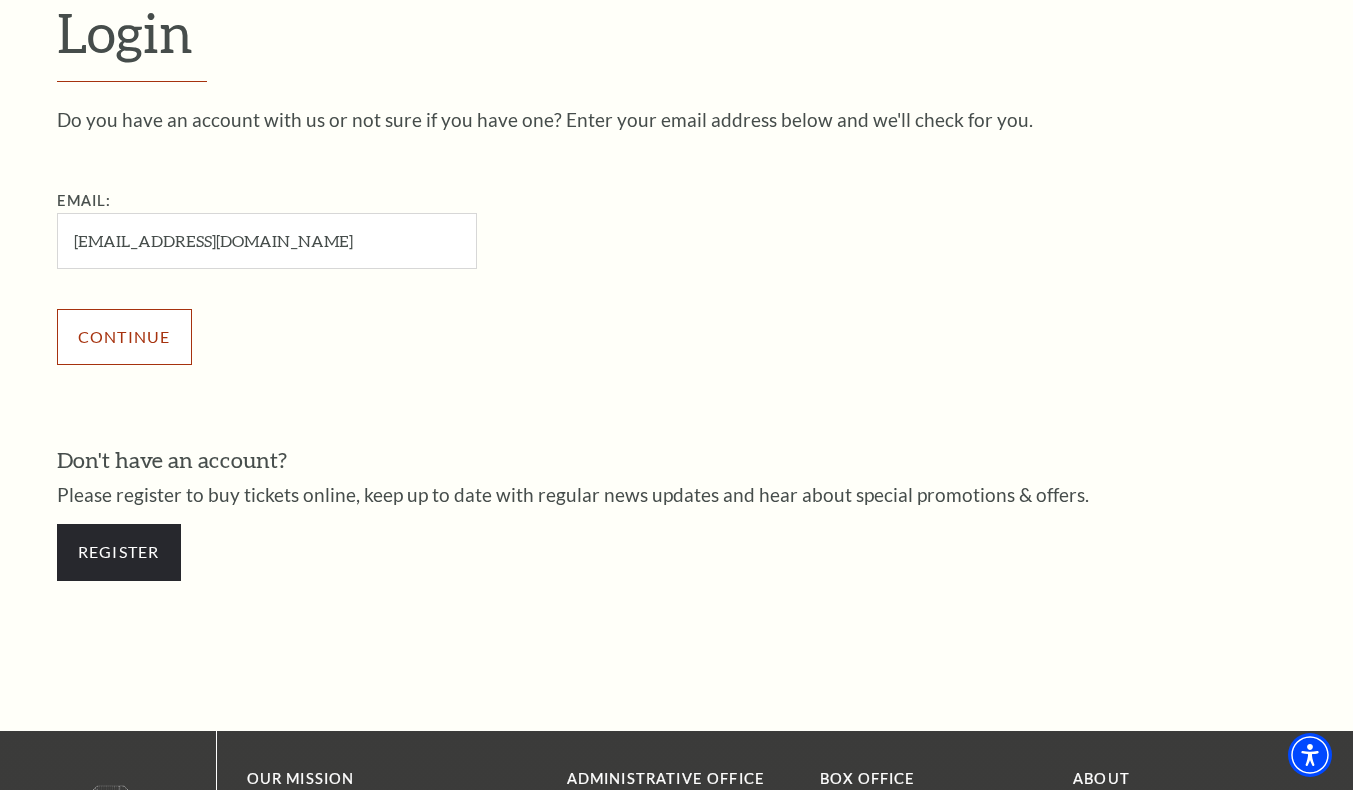 click on "Continue" at bounding box center (124, 337) 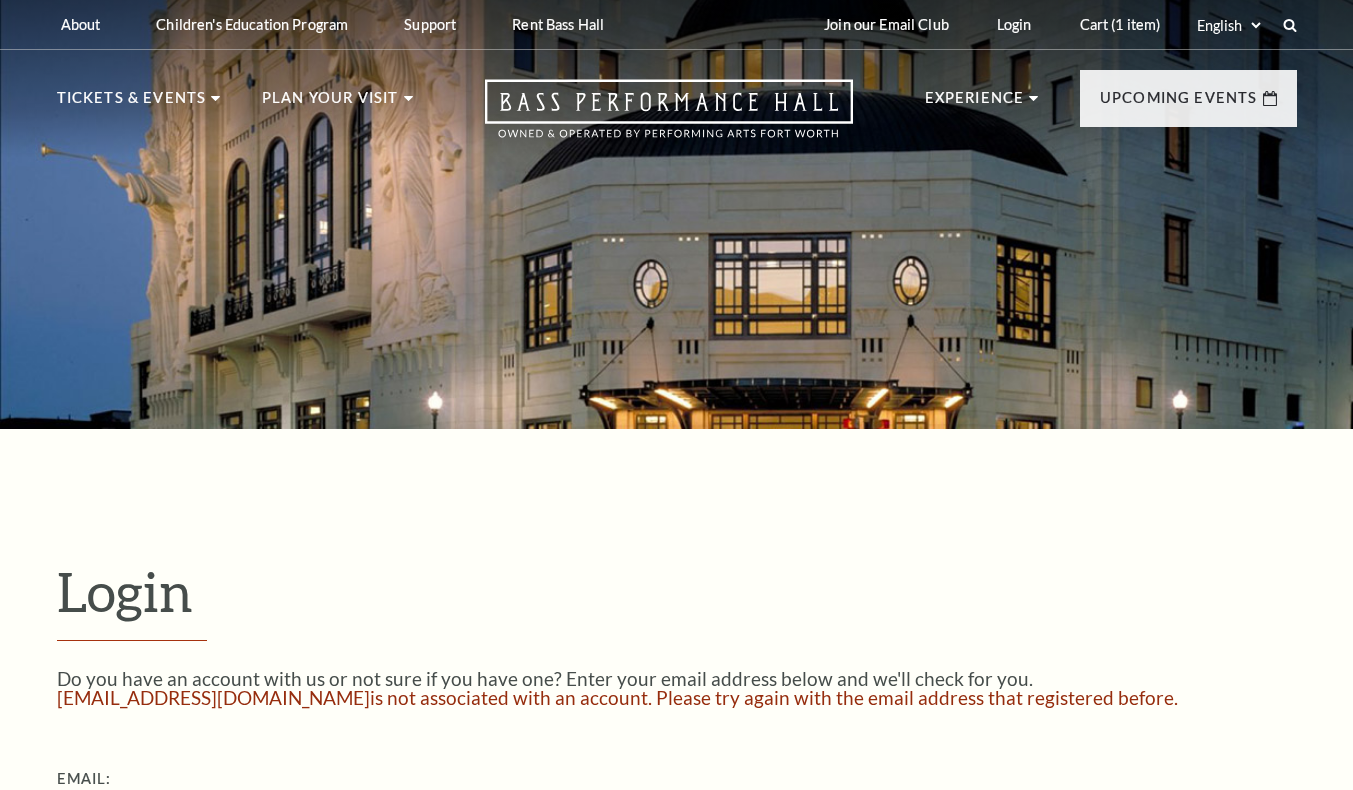 scroll, scrollTop: 424, scrollLeft: 0, axis: vertical 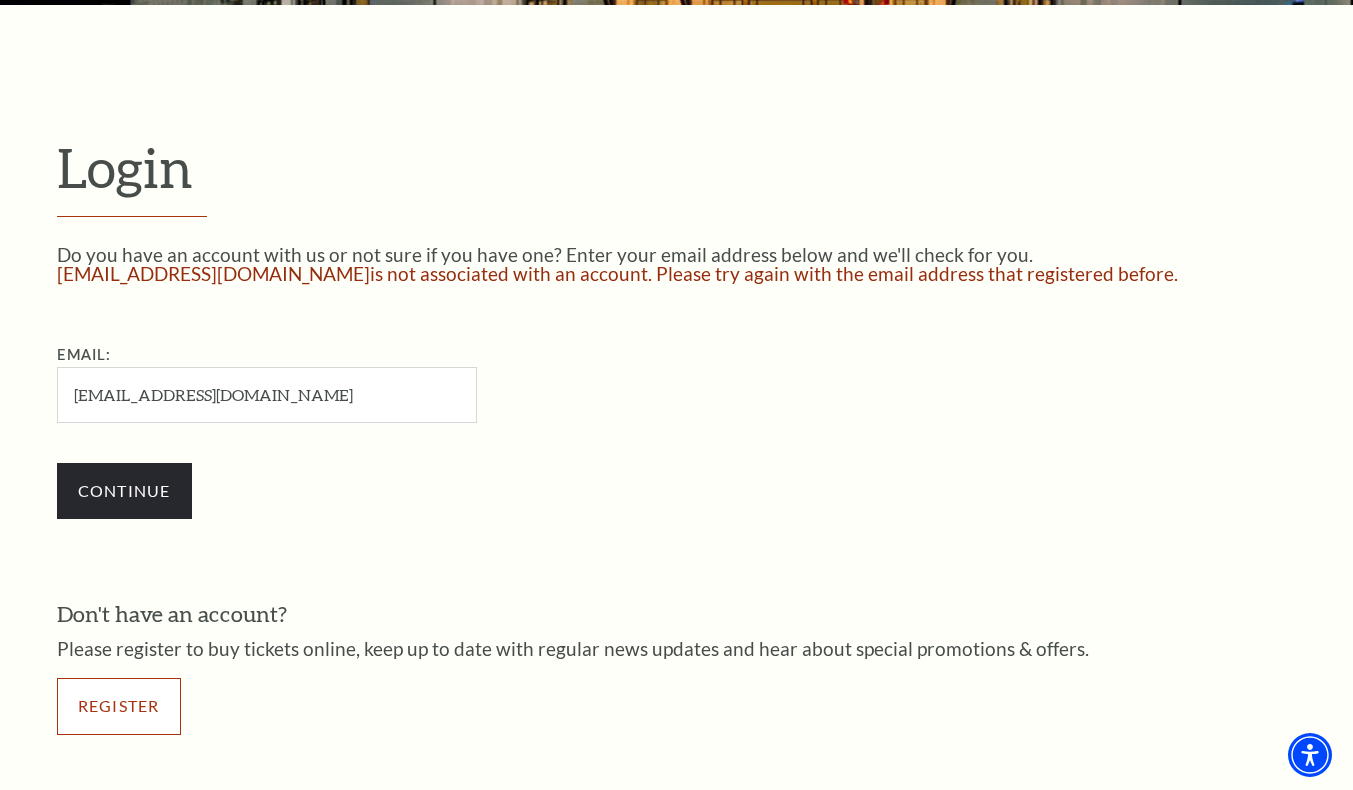 click on "Register" at bounding box center [119, 706] 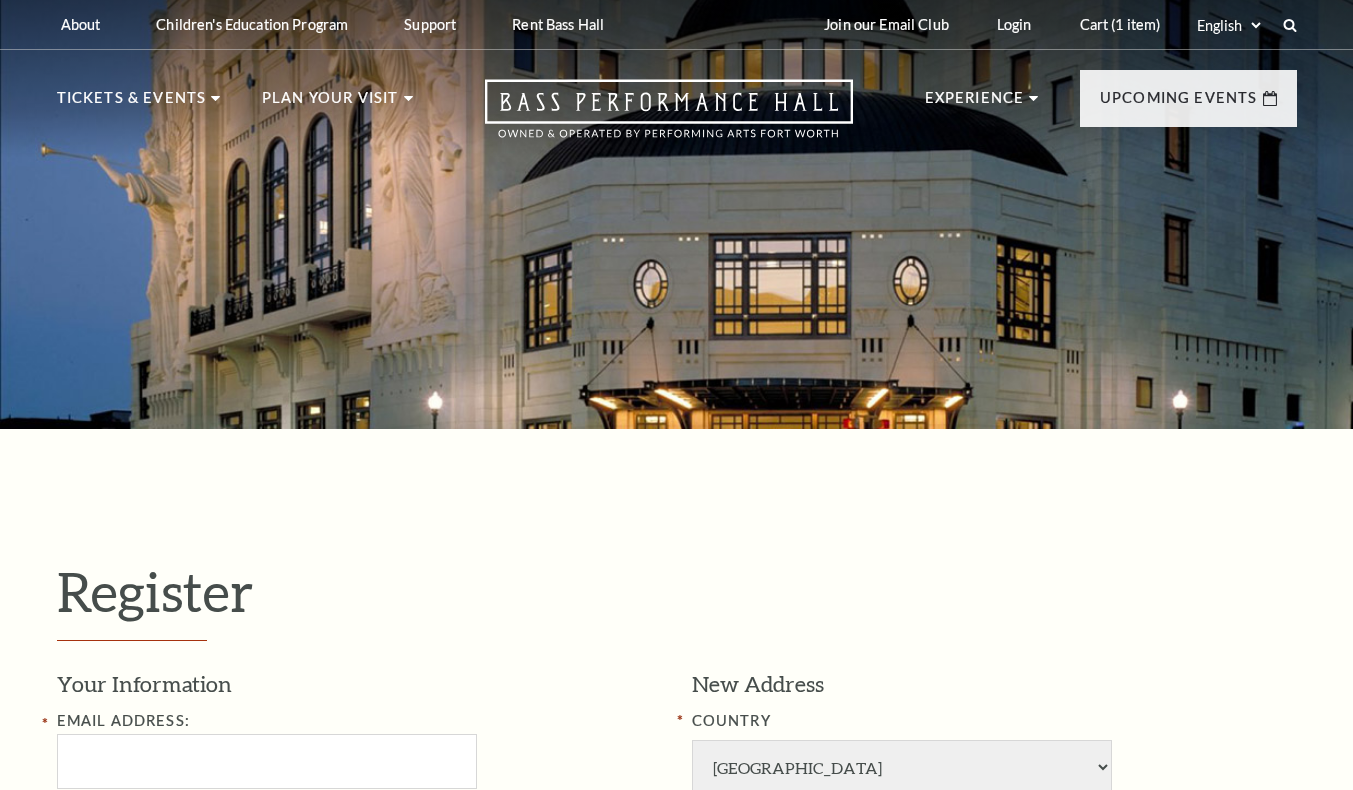 select on "1" 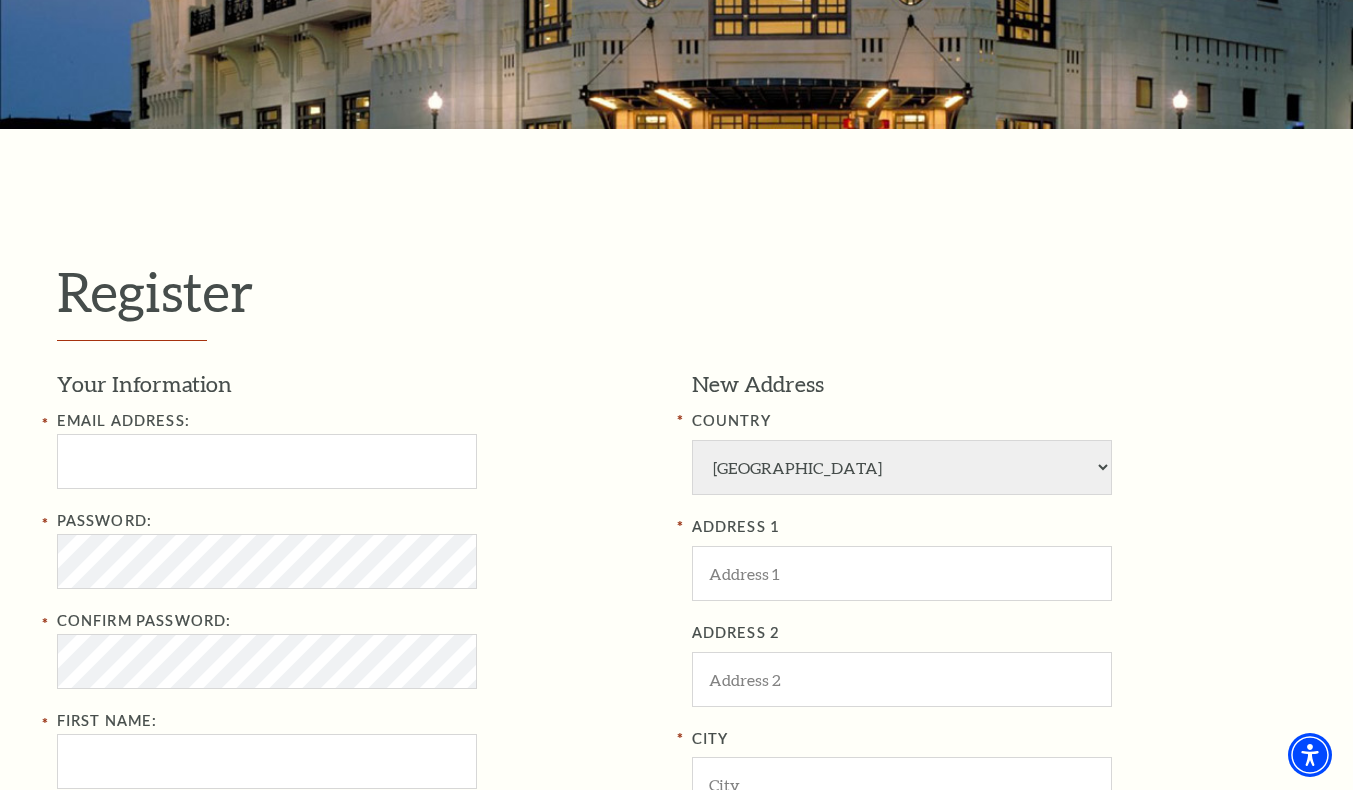 scroll, scrollTop: 500, scrollLeft: 0, axis: vertical 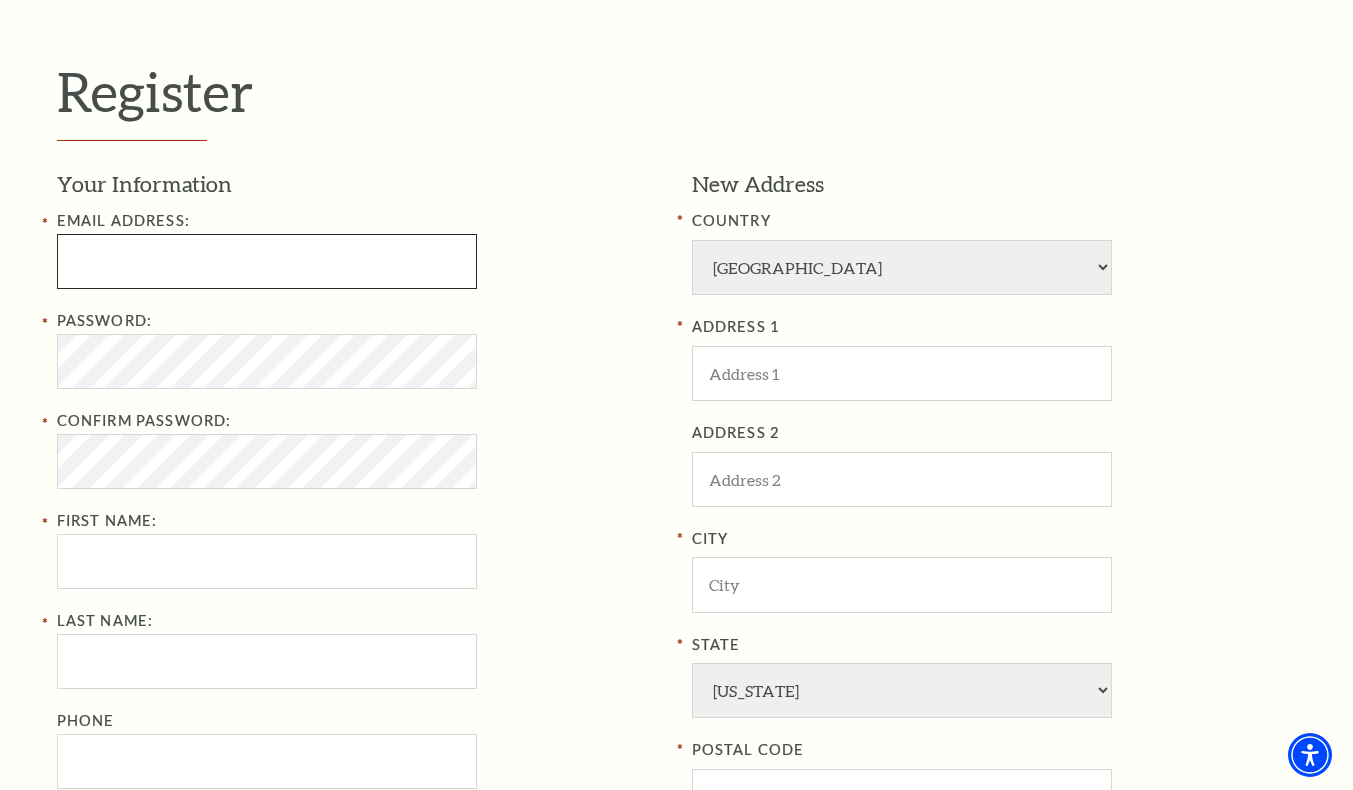 click at bounding box center (267, 261) 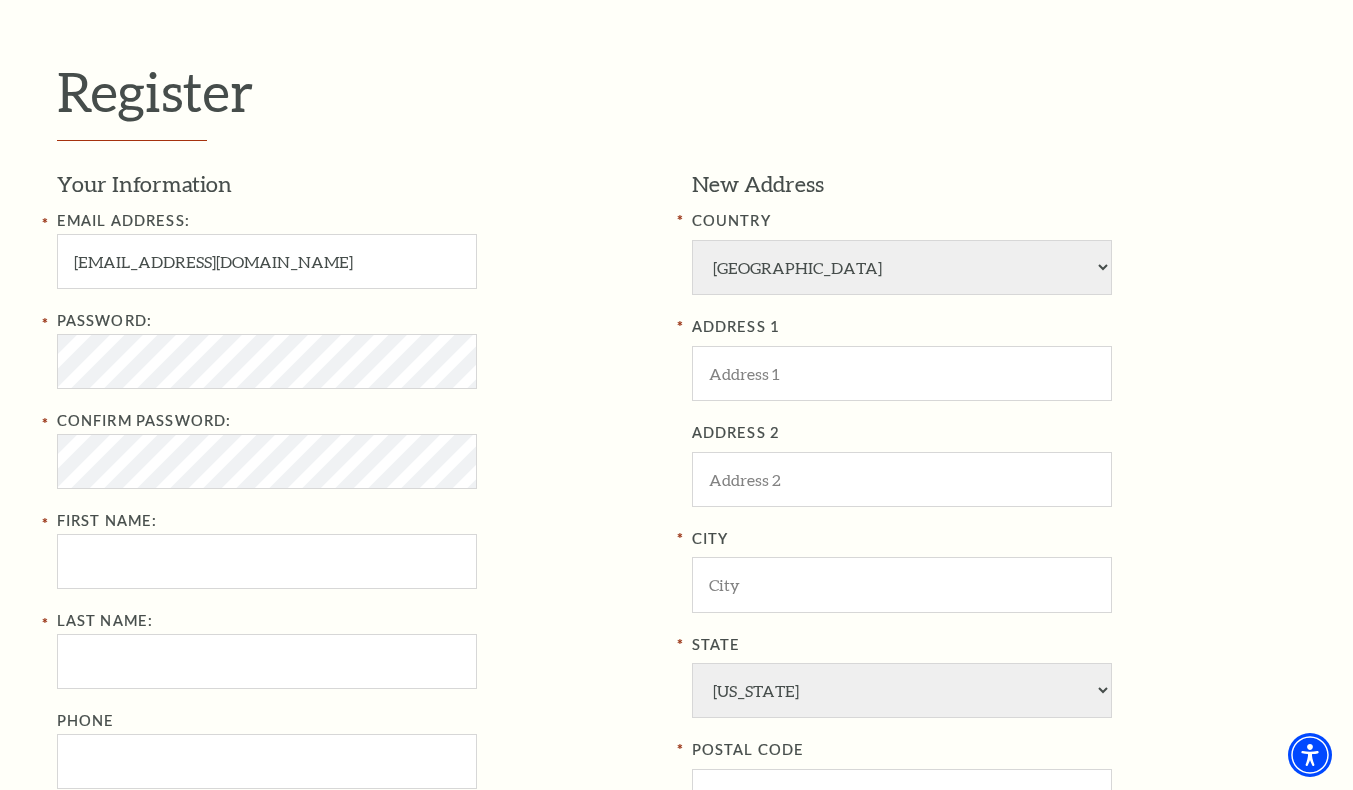 type on "Jennifer" 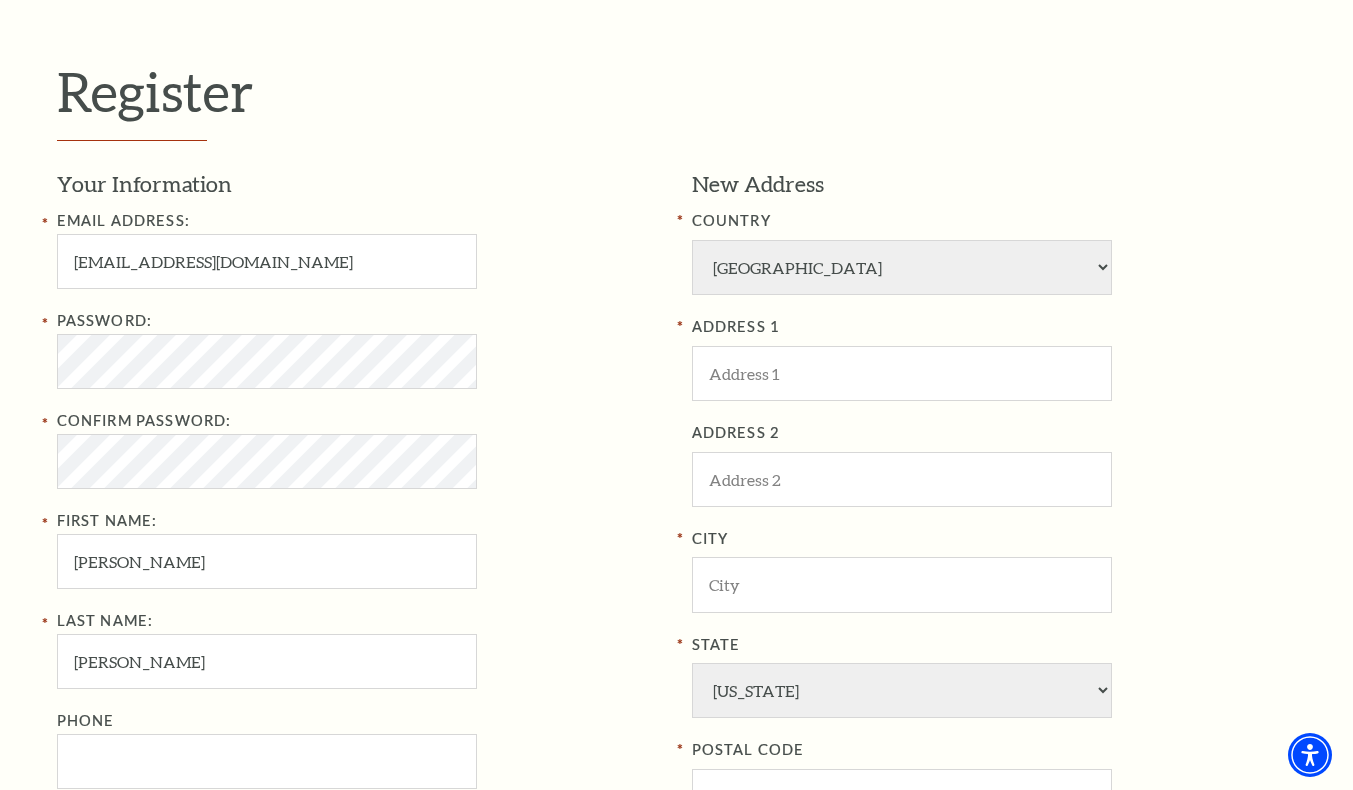 type on "9039415949" 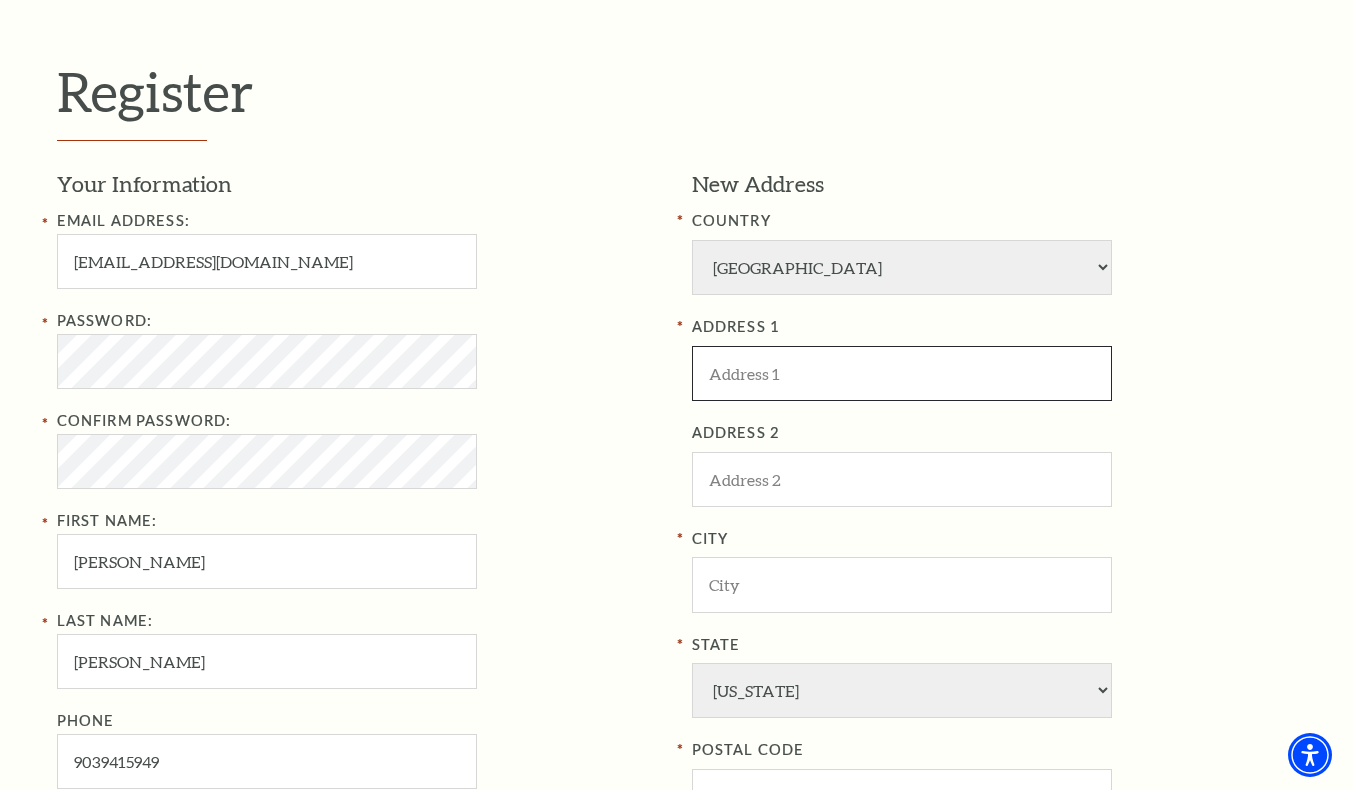 type on "16193 CR 4197" 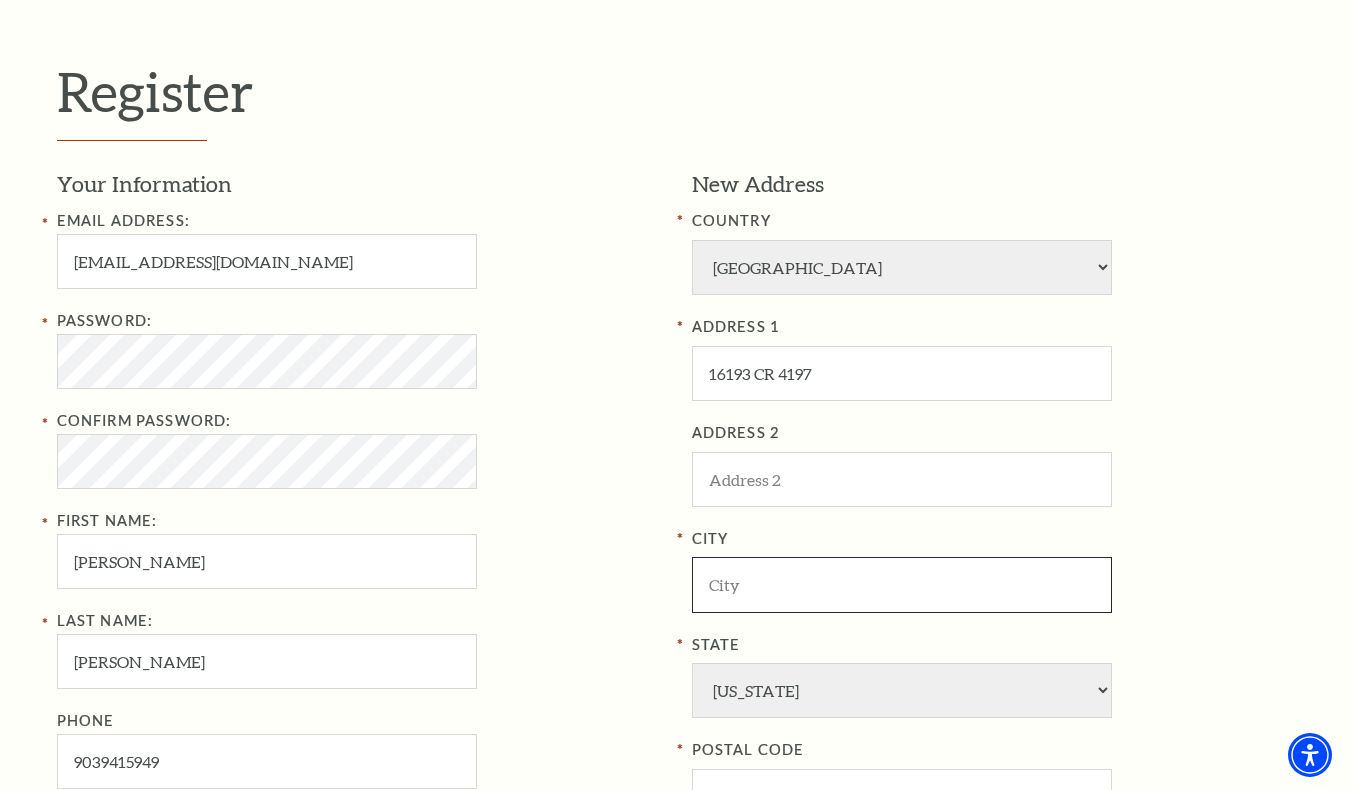 type on "Lindale" 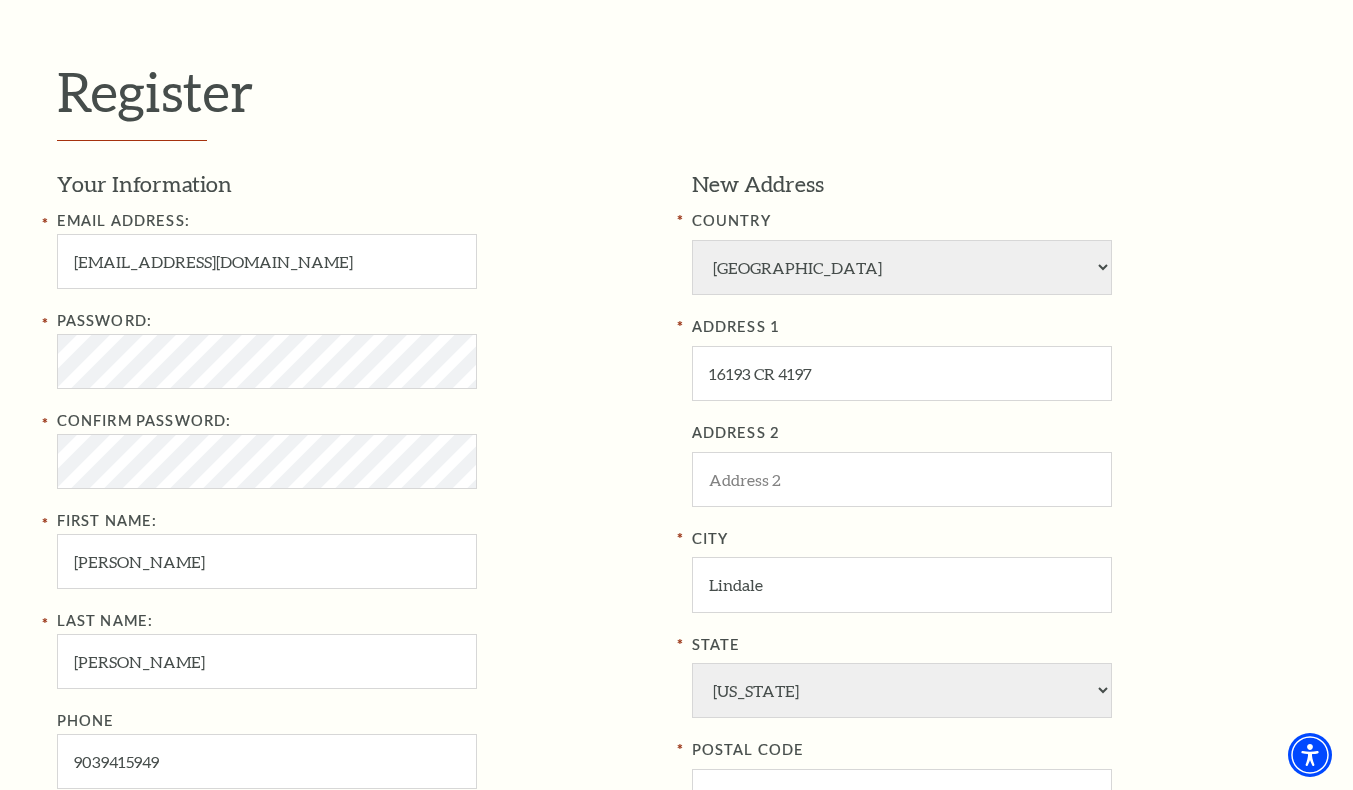 type on "75771" 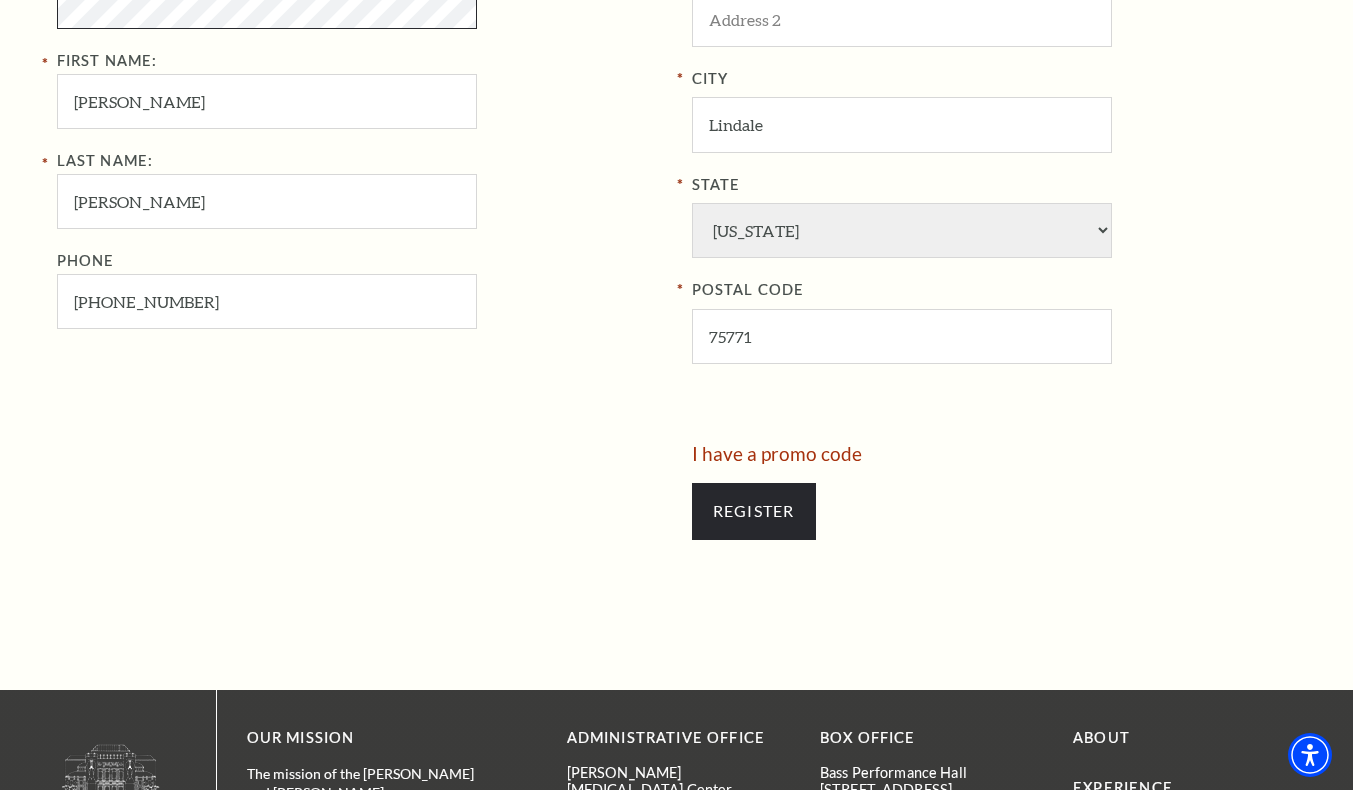 scroll, scrollTop: 1000, scrollLeft: 0, axis: vertical 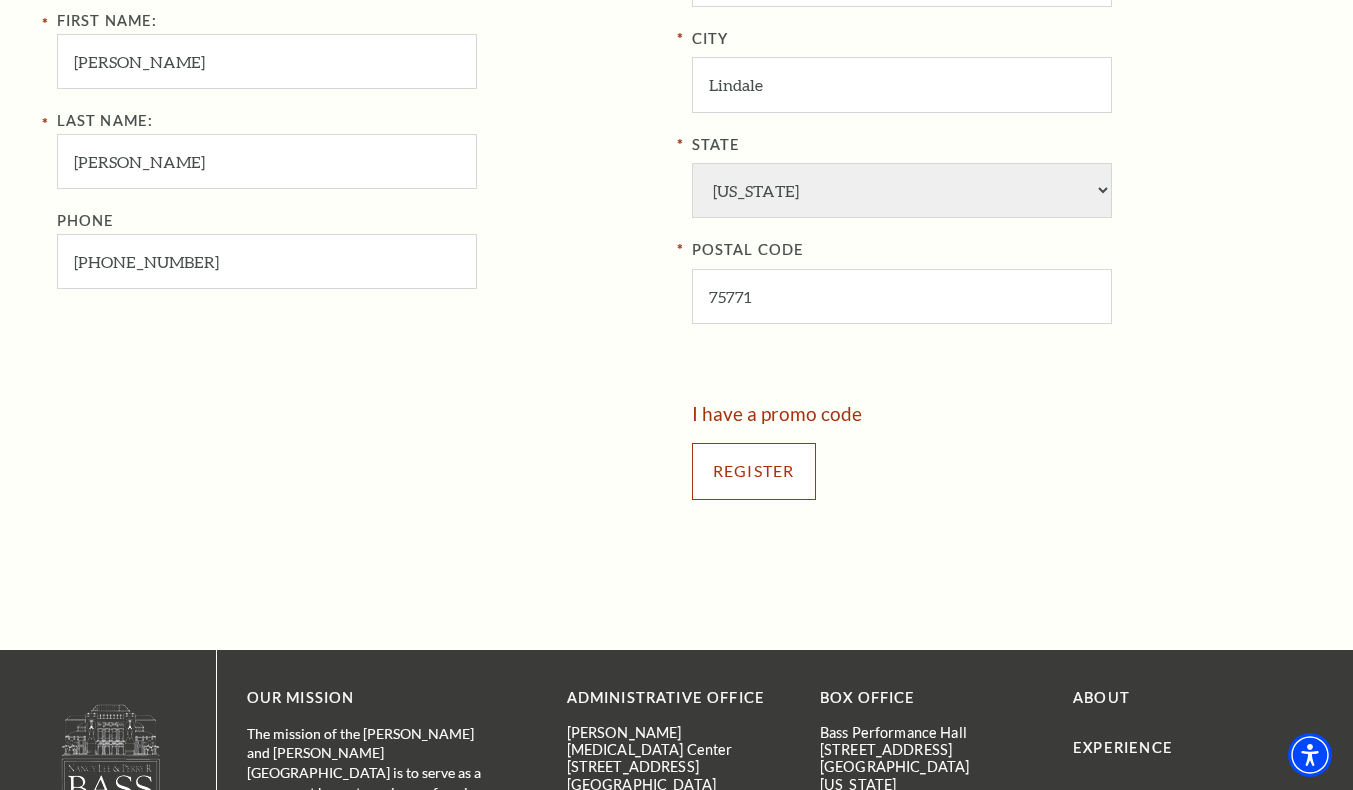 click on "Register" at bounding box center (754, 471) 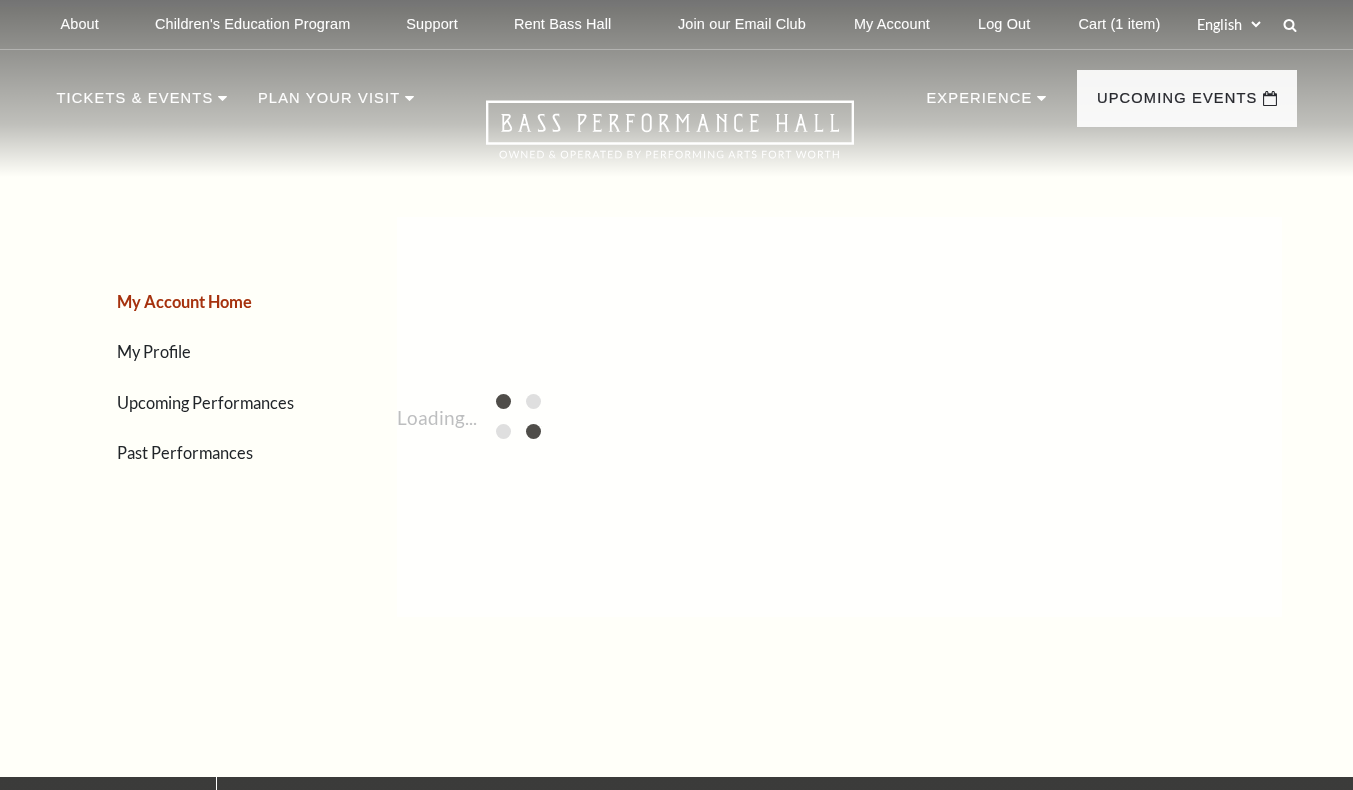 scroll, scrollTop: 0, scrollLeft: 0, axis: both 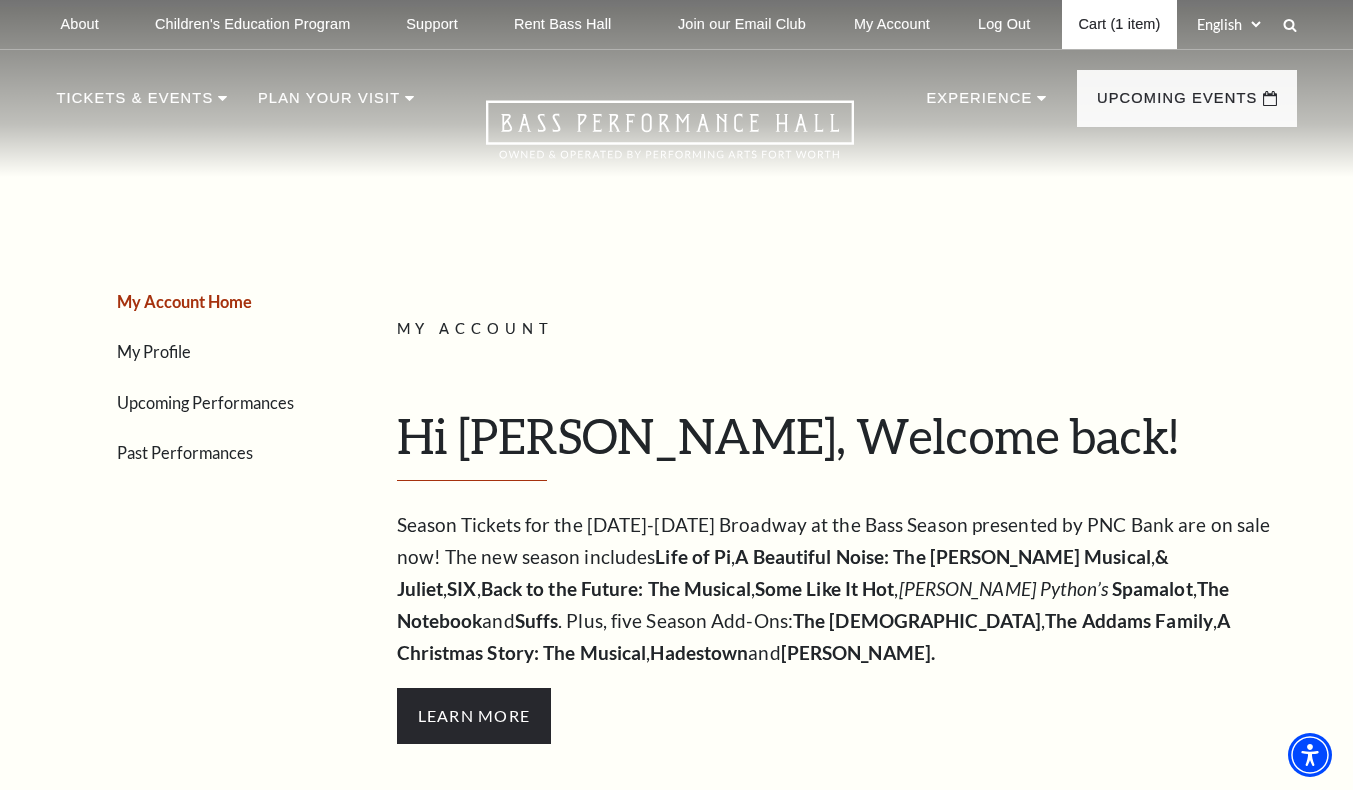 click on "Cart (1 item)" at bounding box center [1119, 24] 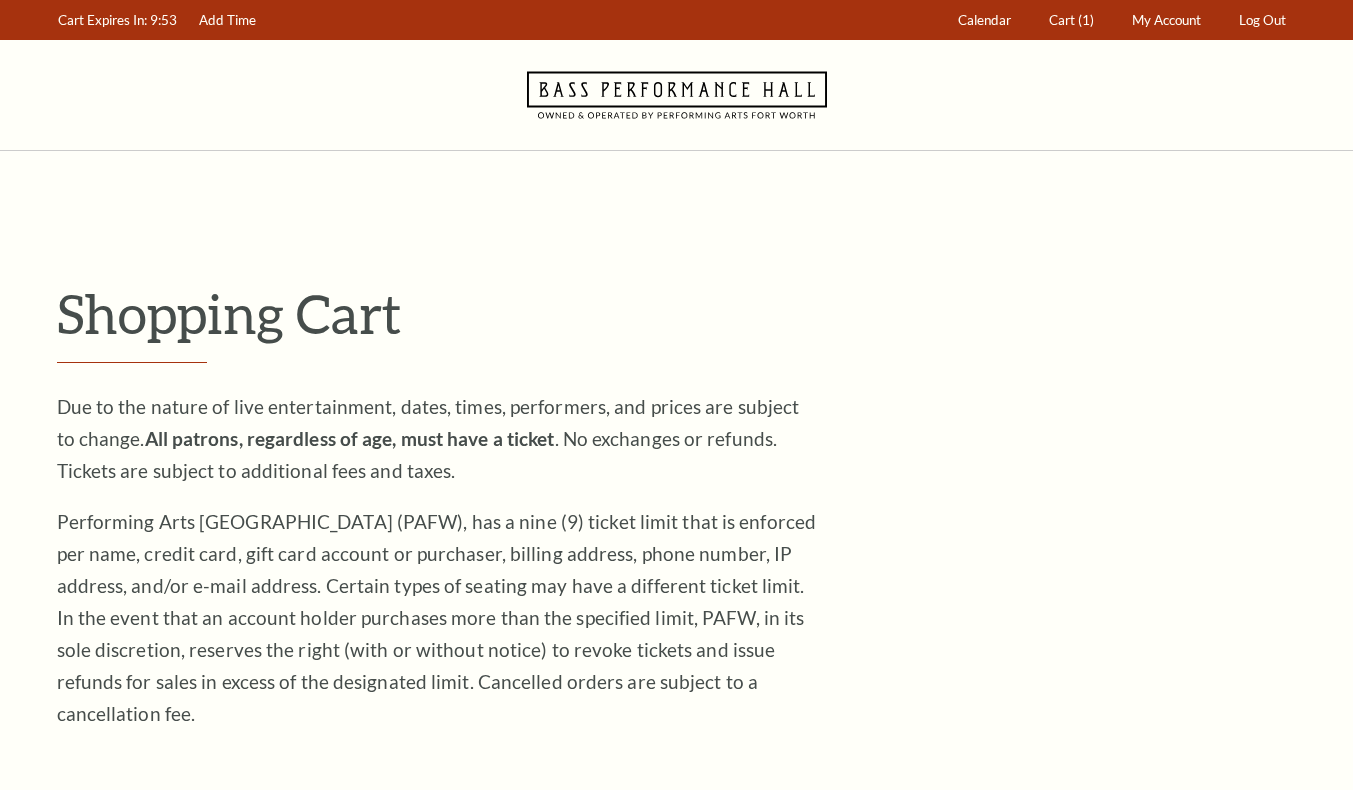 scroll, scrollTop: 0, scrollLeft: 0, axis: both 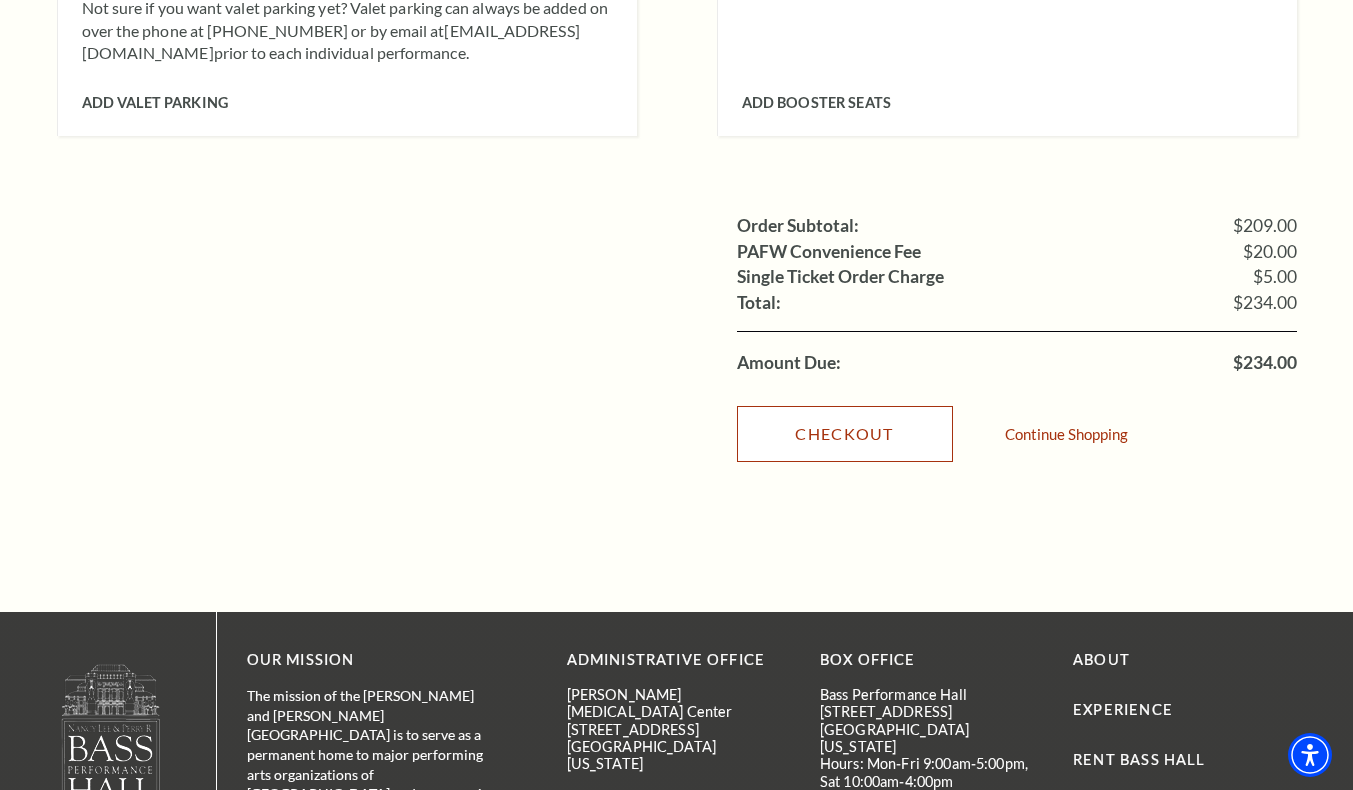 click on "Checkout" at bounding box center (845, 434) 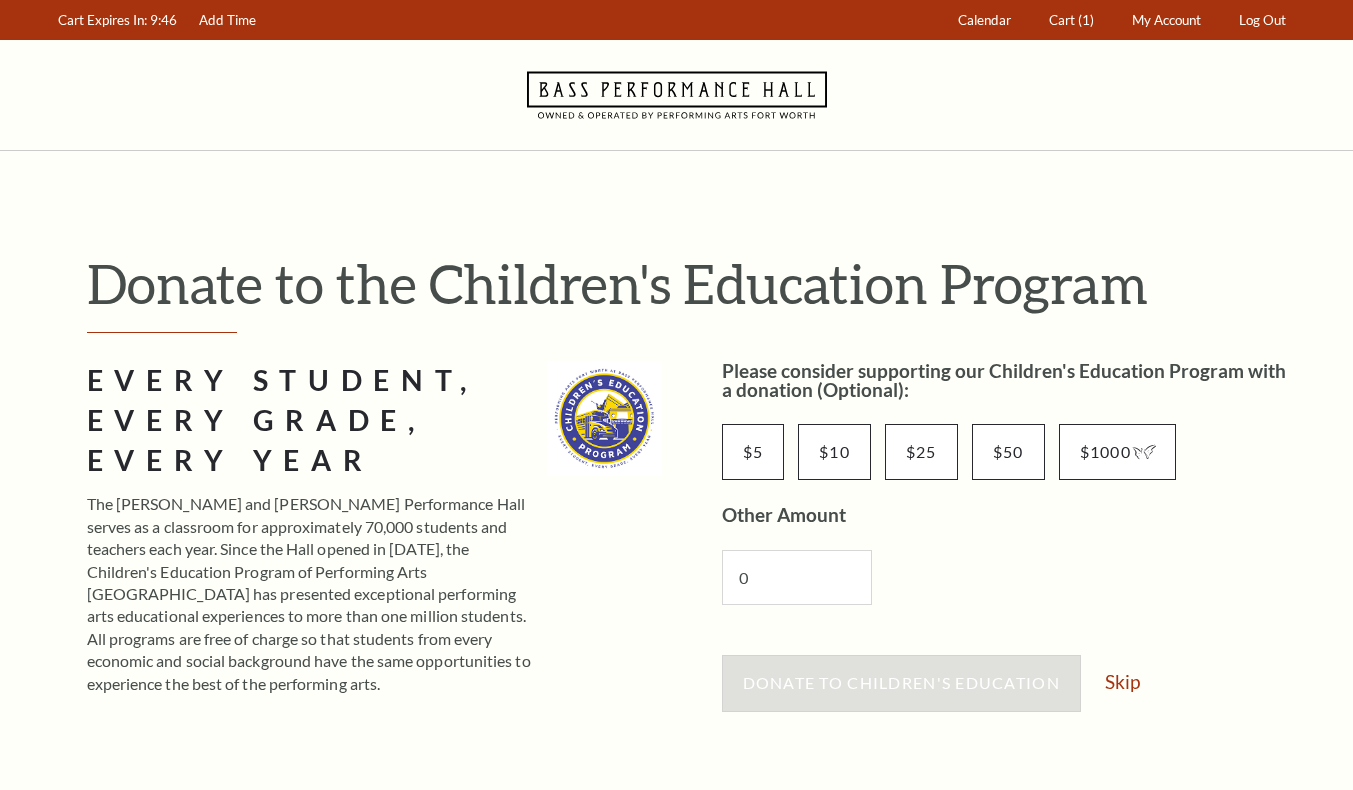 scroll, scrollTop: 0, scrollLeft: 0, axis: both 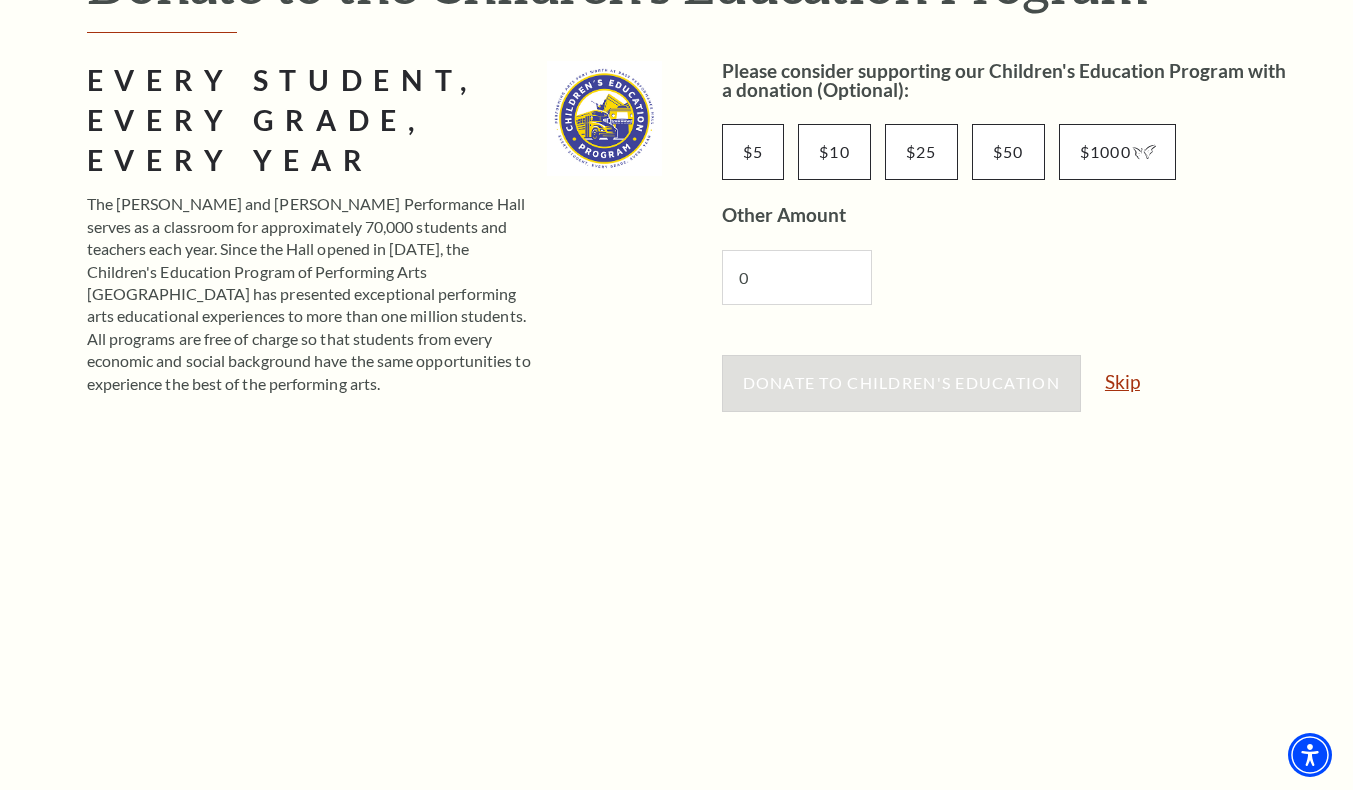 click on "Skip" at bounding box center (1122, 381) 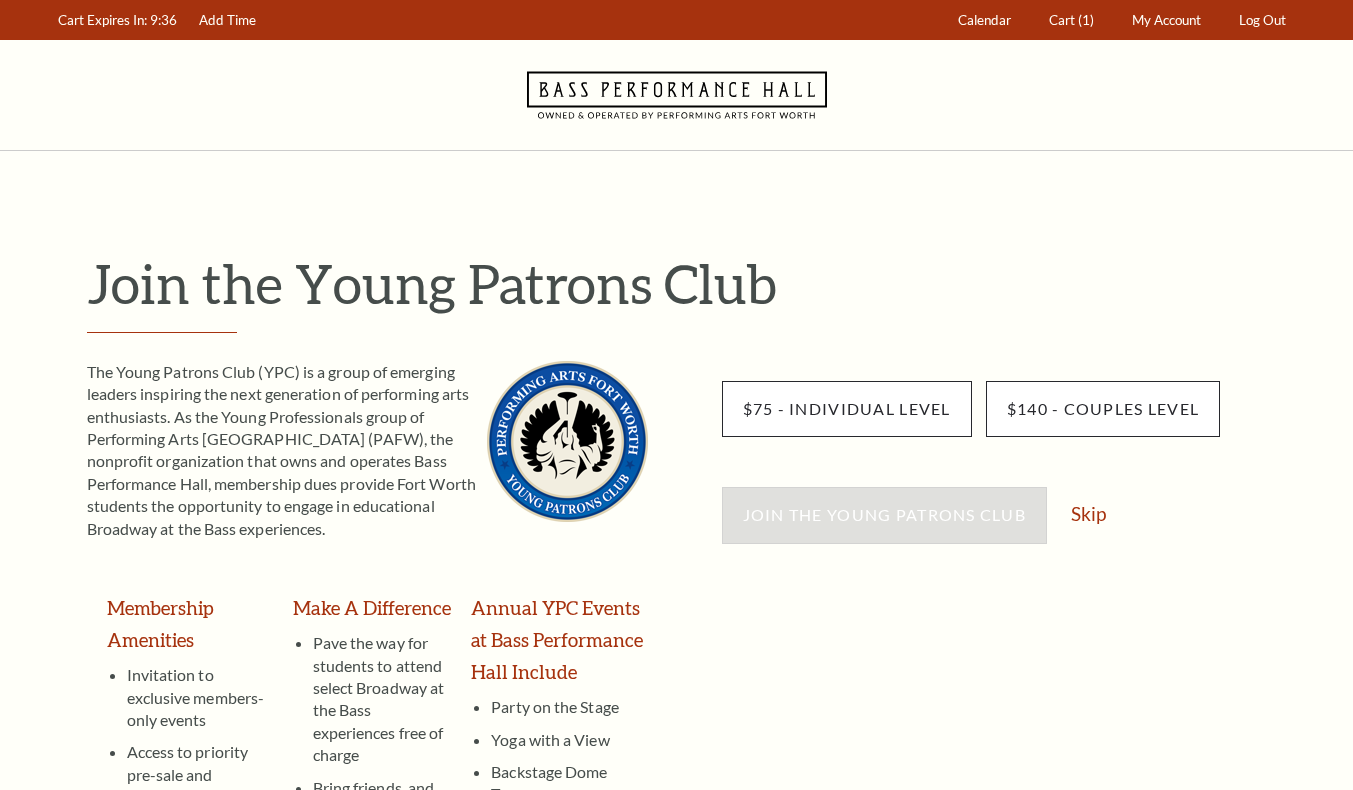 scroll, scrollTop: 0, scrollLeft: 0, axis: both 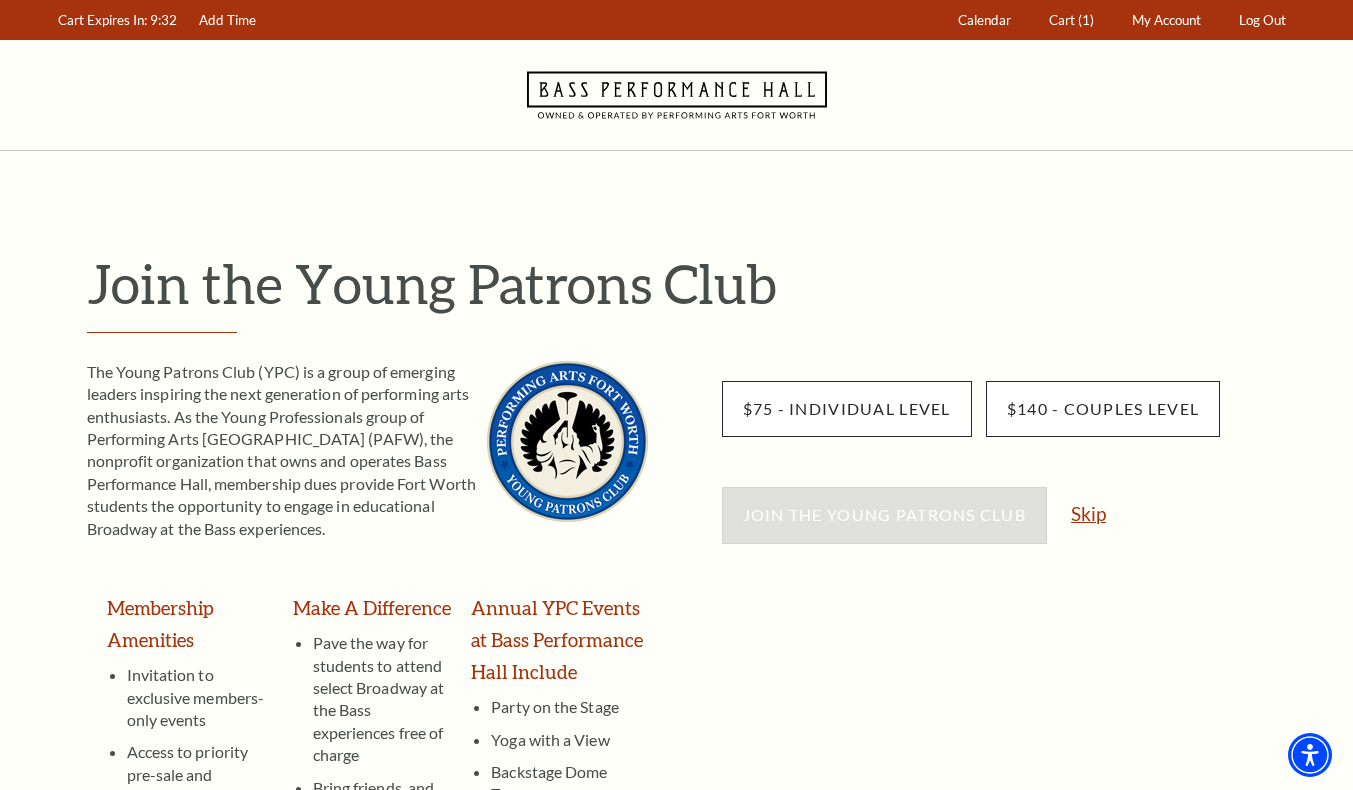 click on "Skip" at bounding box center [1088, 513] 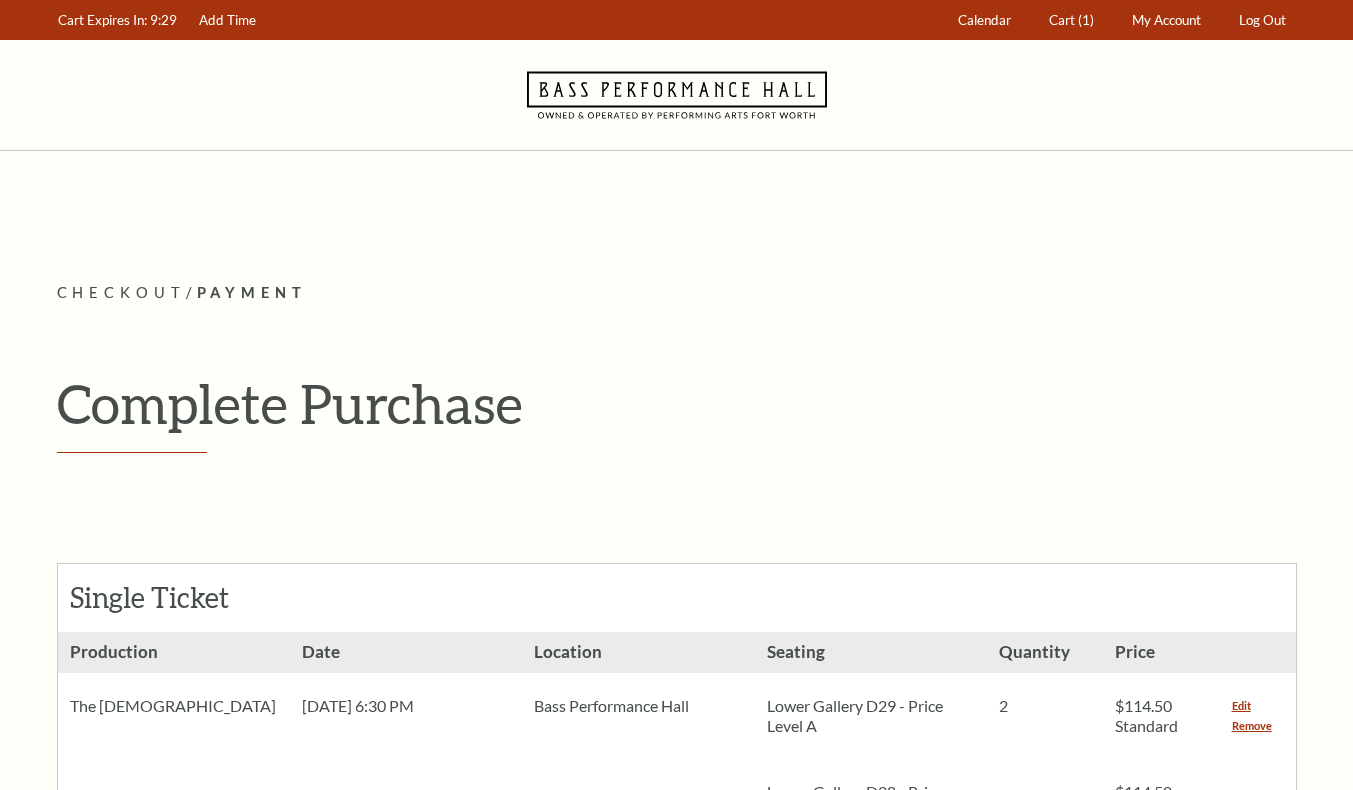 scroll, scrollTop: 0, scrollLeft: 0, axis: both 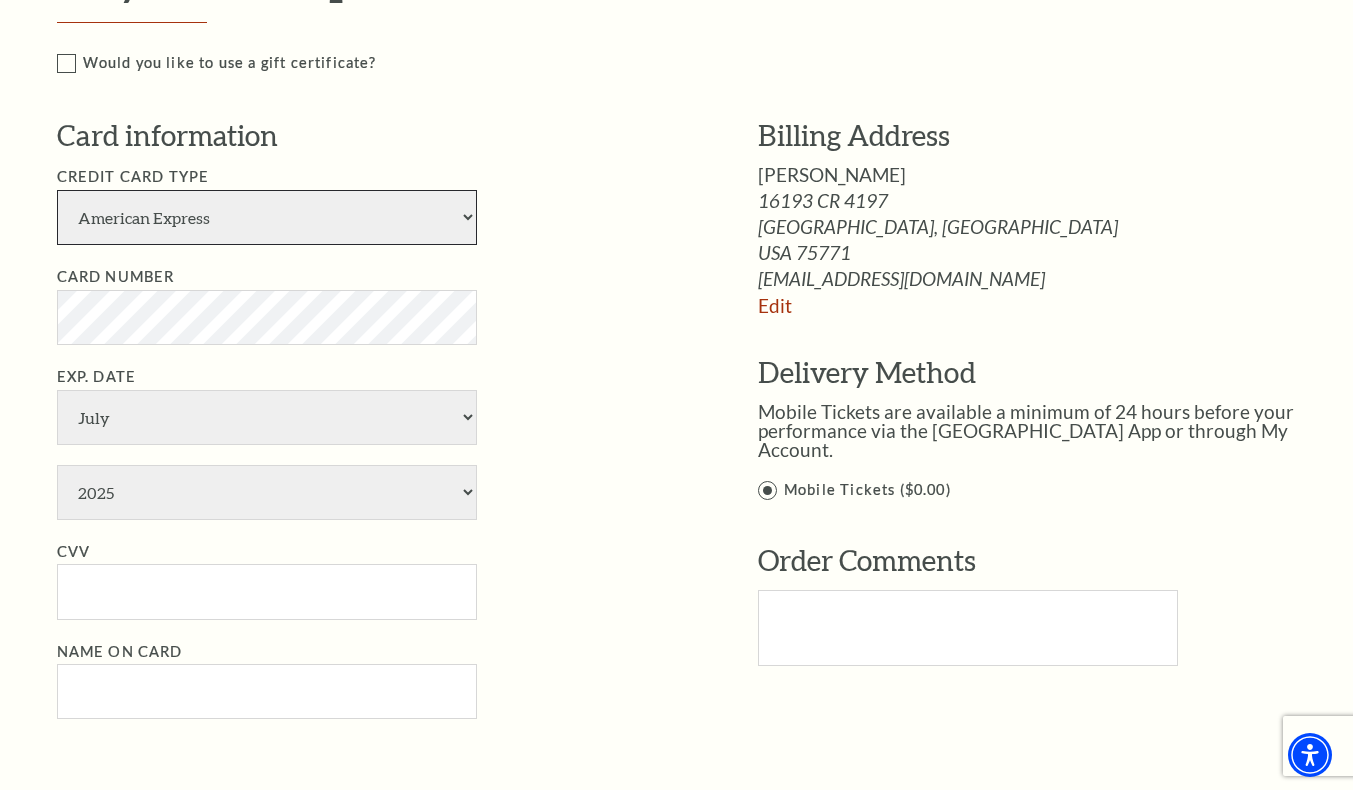select on "25" 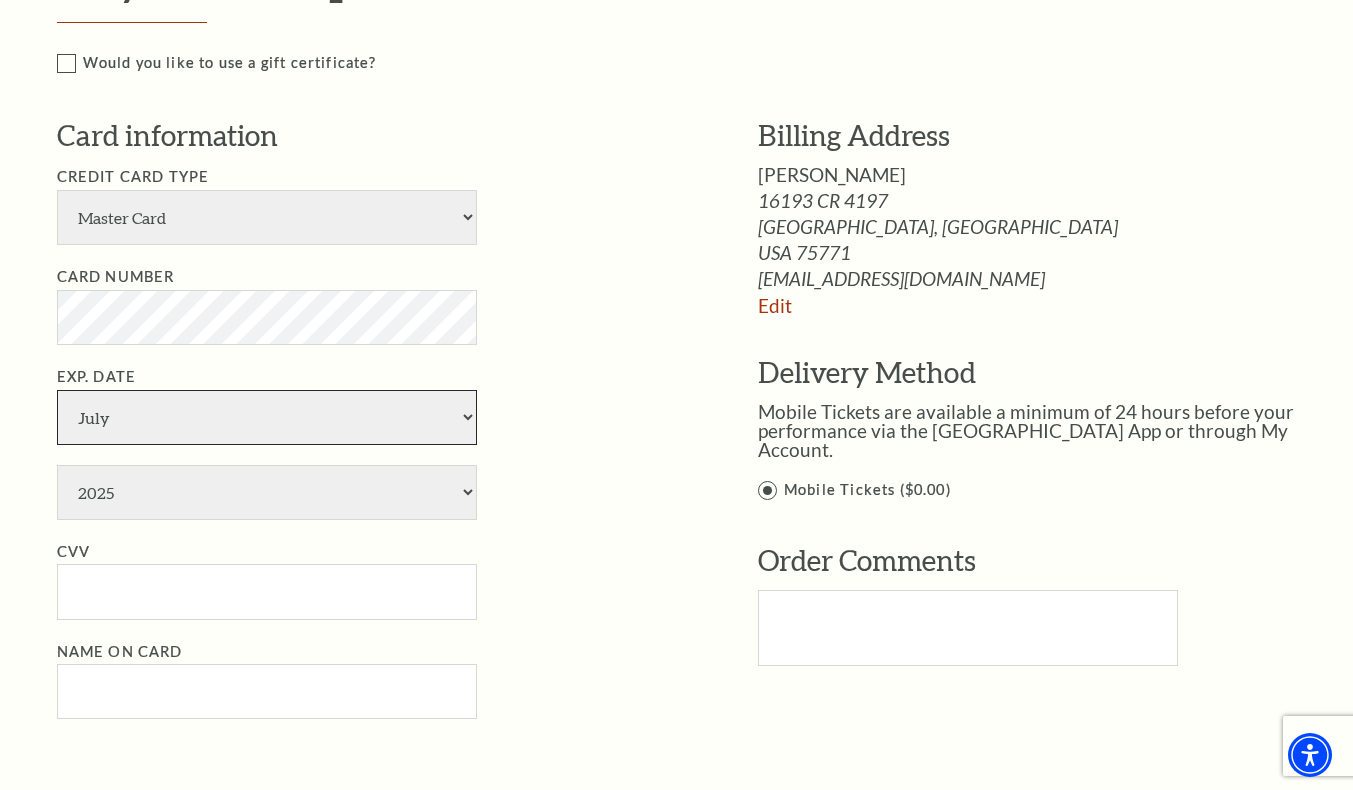 select on "4" 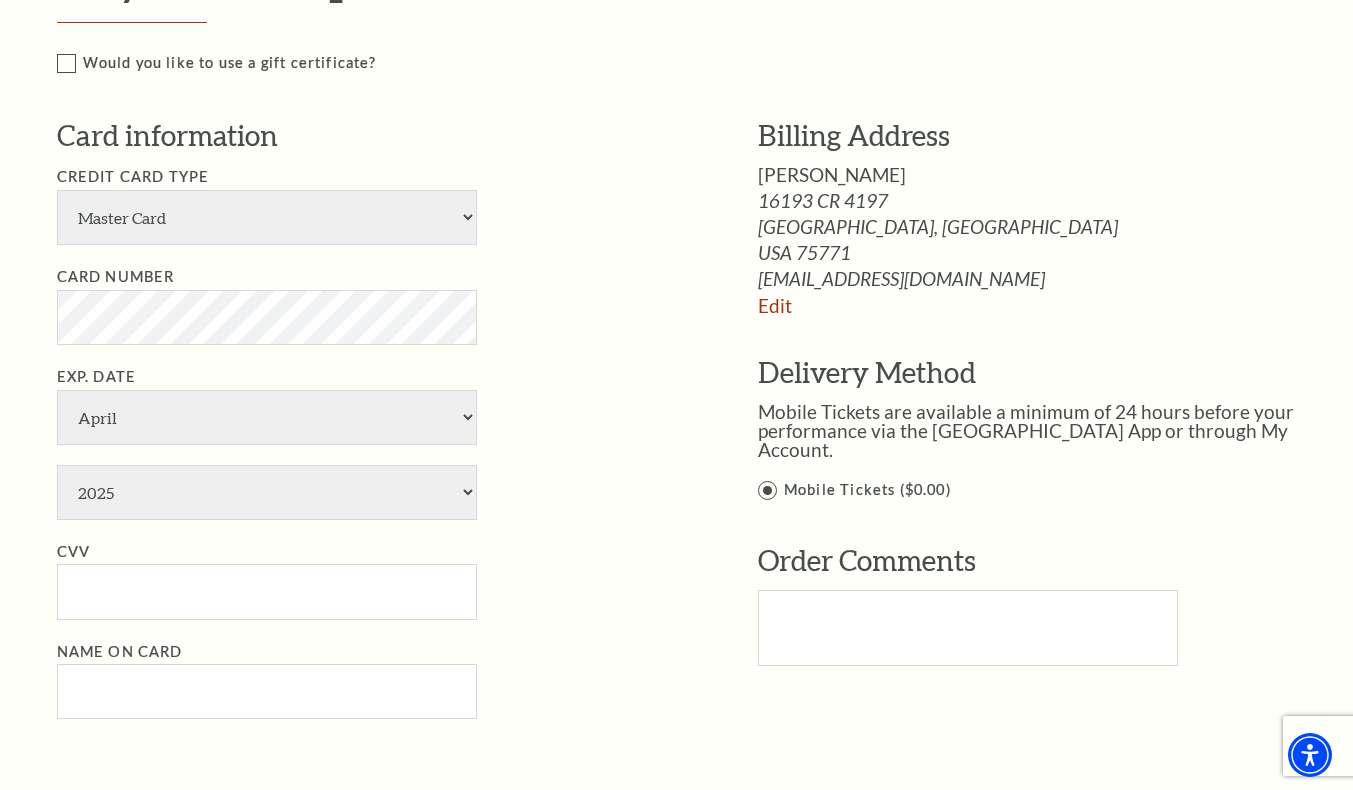 select on "2029" 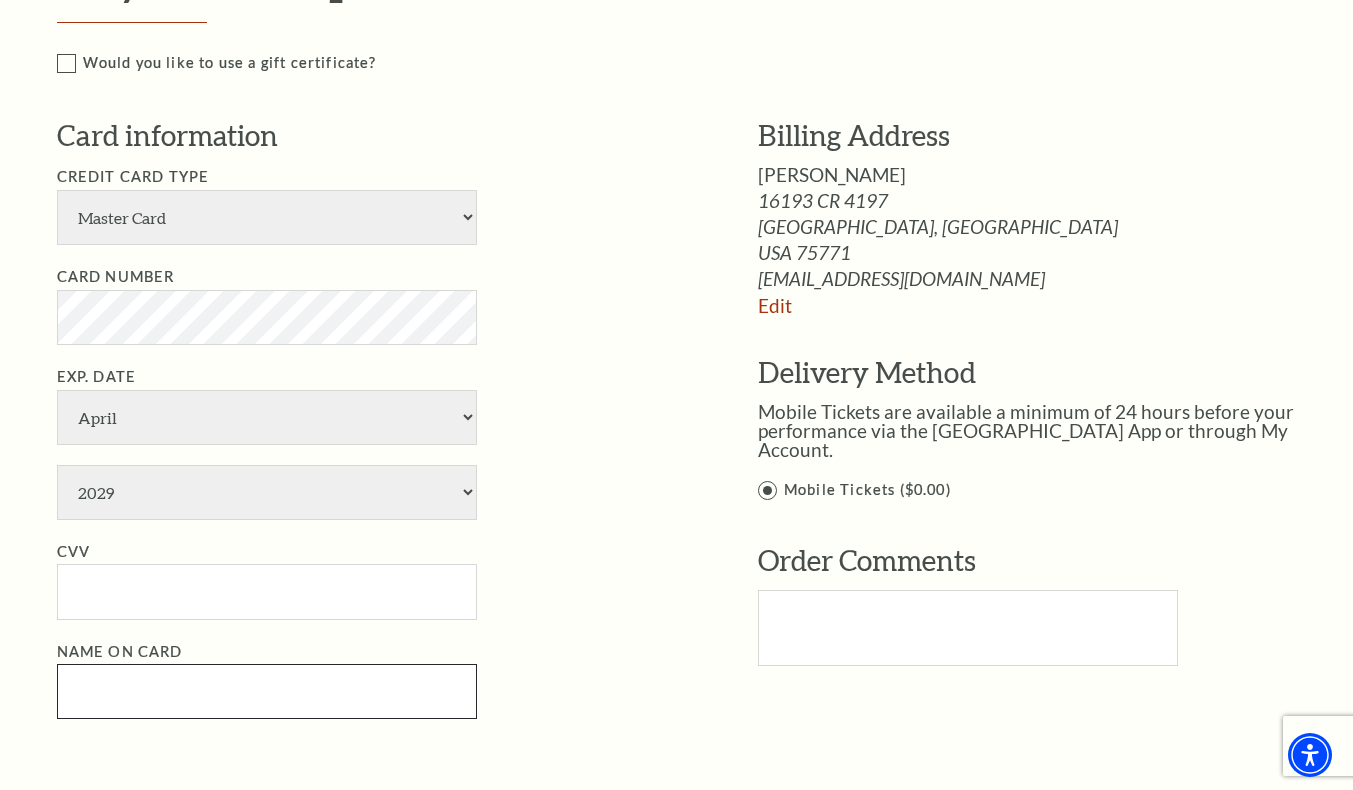 type on "Jennifer Coe" 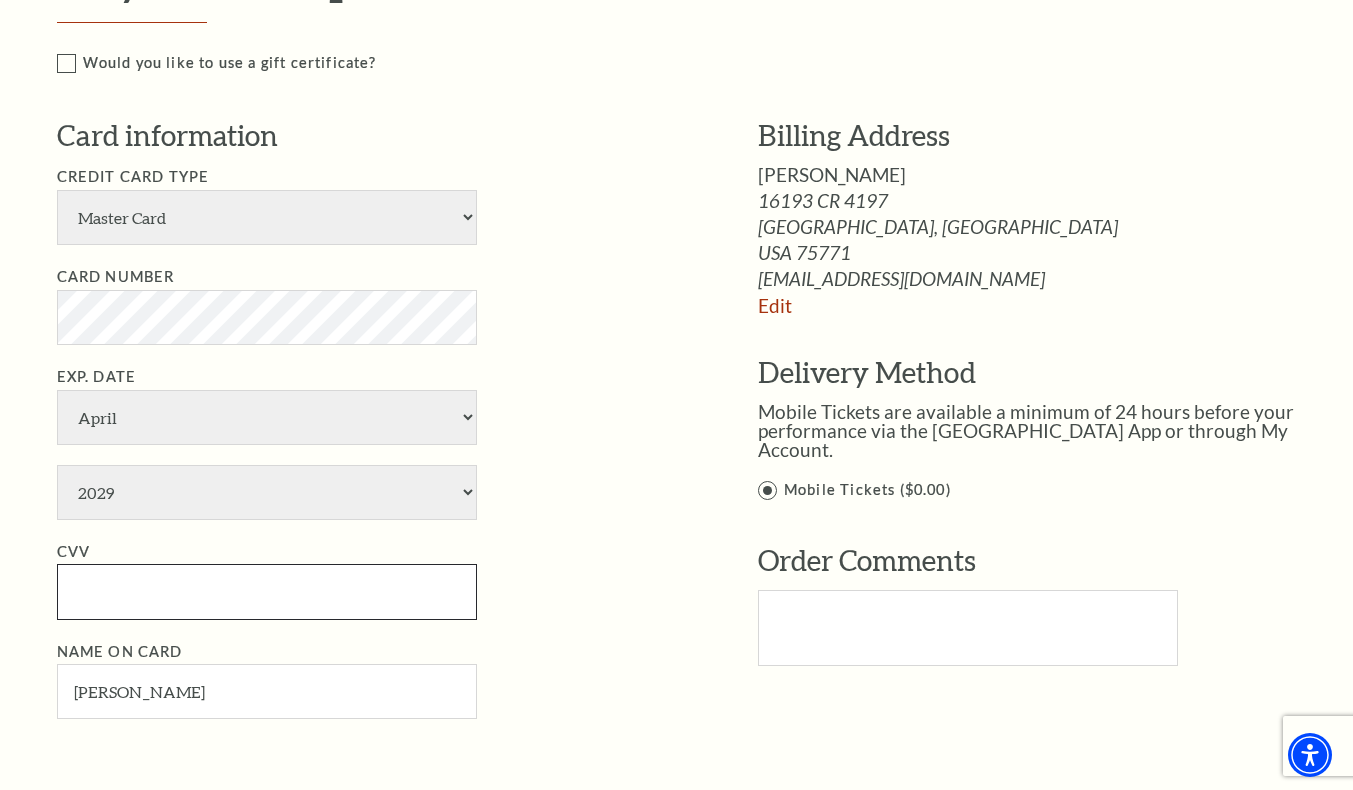 click on "CVV" at bounding box center [267, 591] 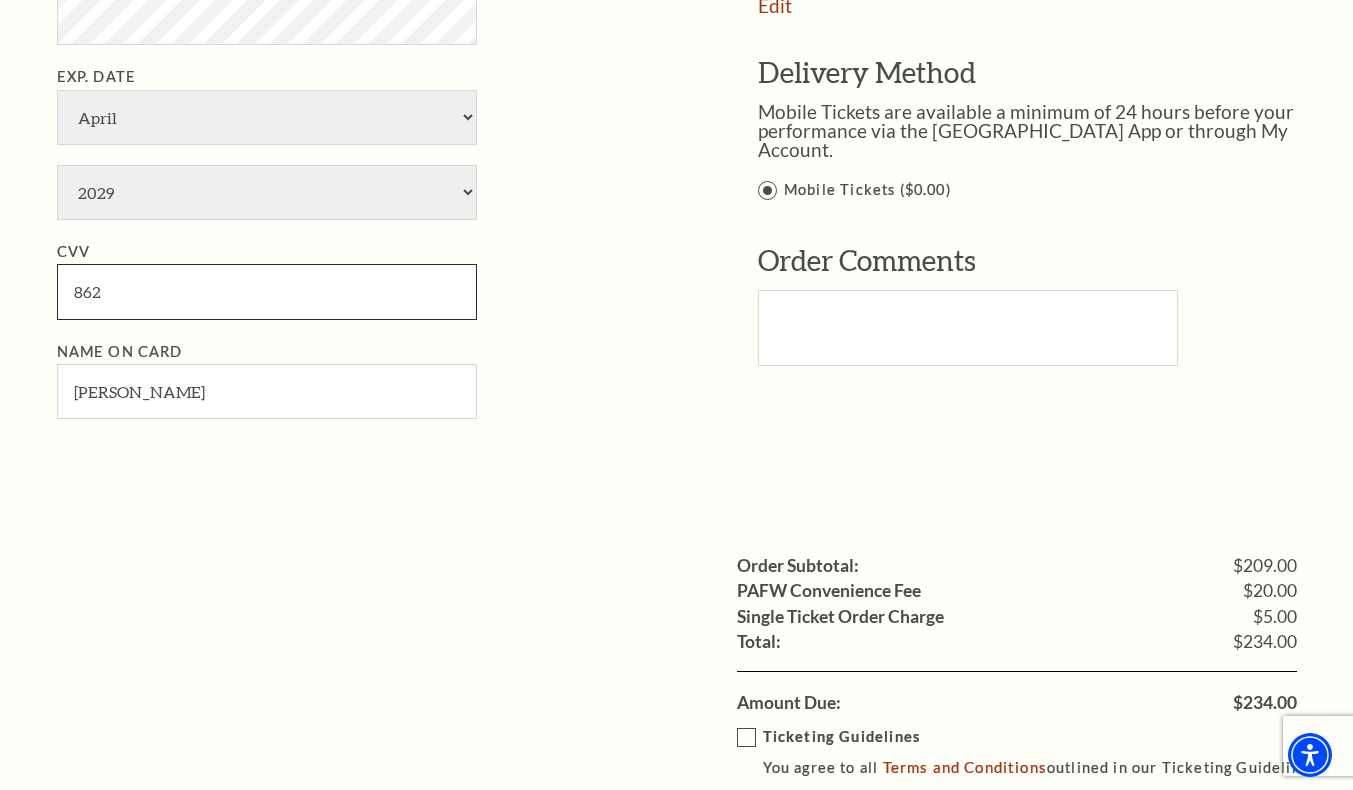 scroll, scrollTop: 1500, scrollLeft: 0, axis: vertical 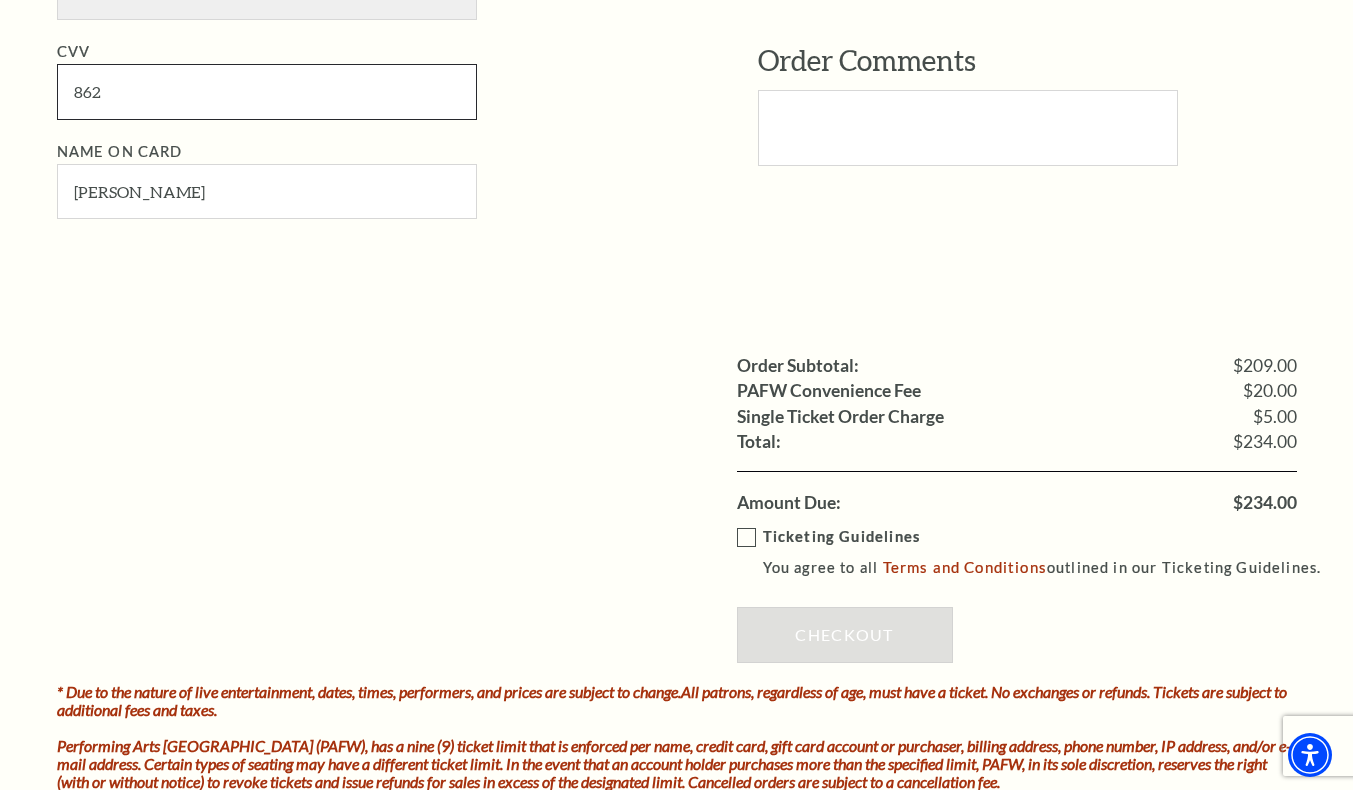 type on "862" 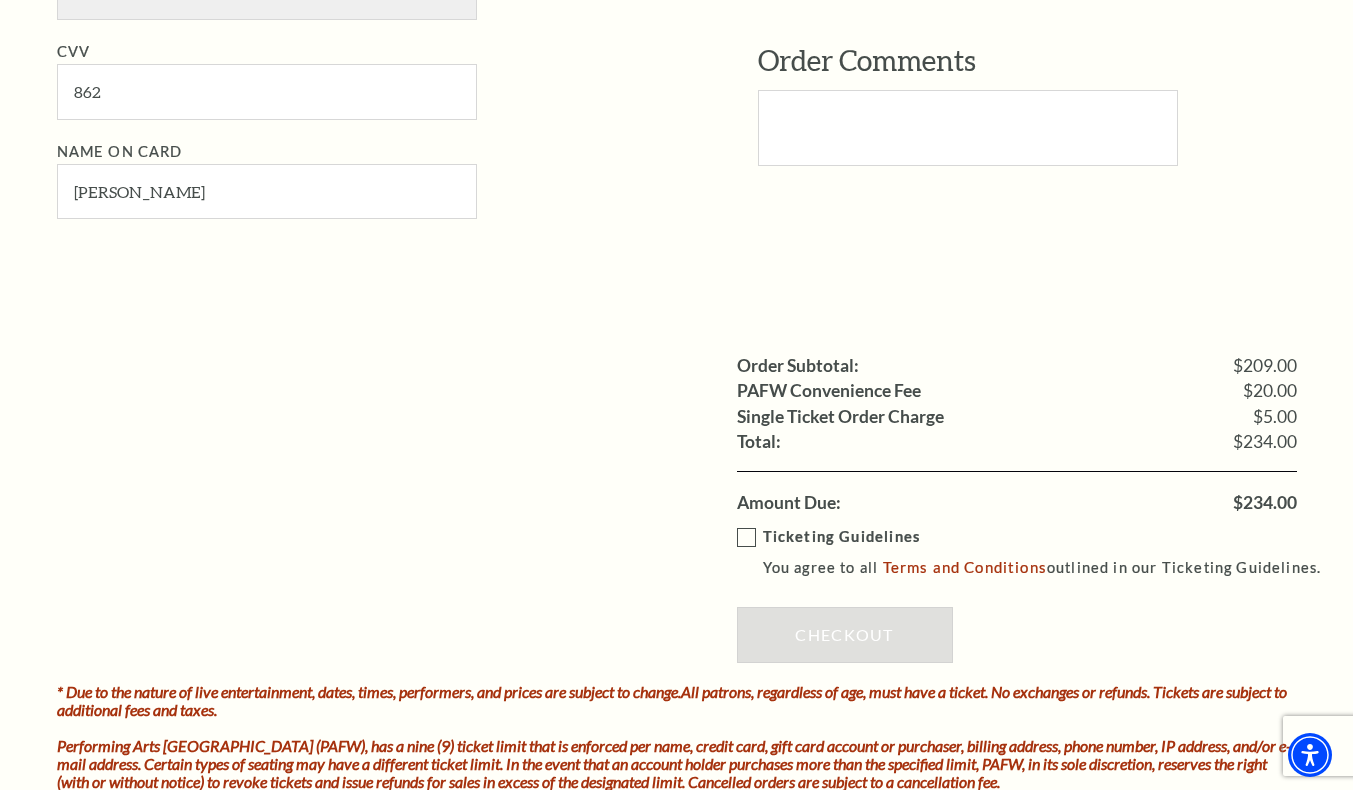 click on "Ticketing Guidelines
You agree to all   Terms and Conditions  outlined in our Ticketing Guidelines." at bounding box center [1038, 552] 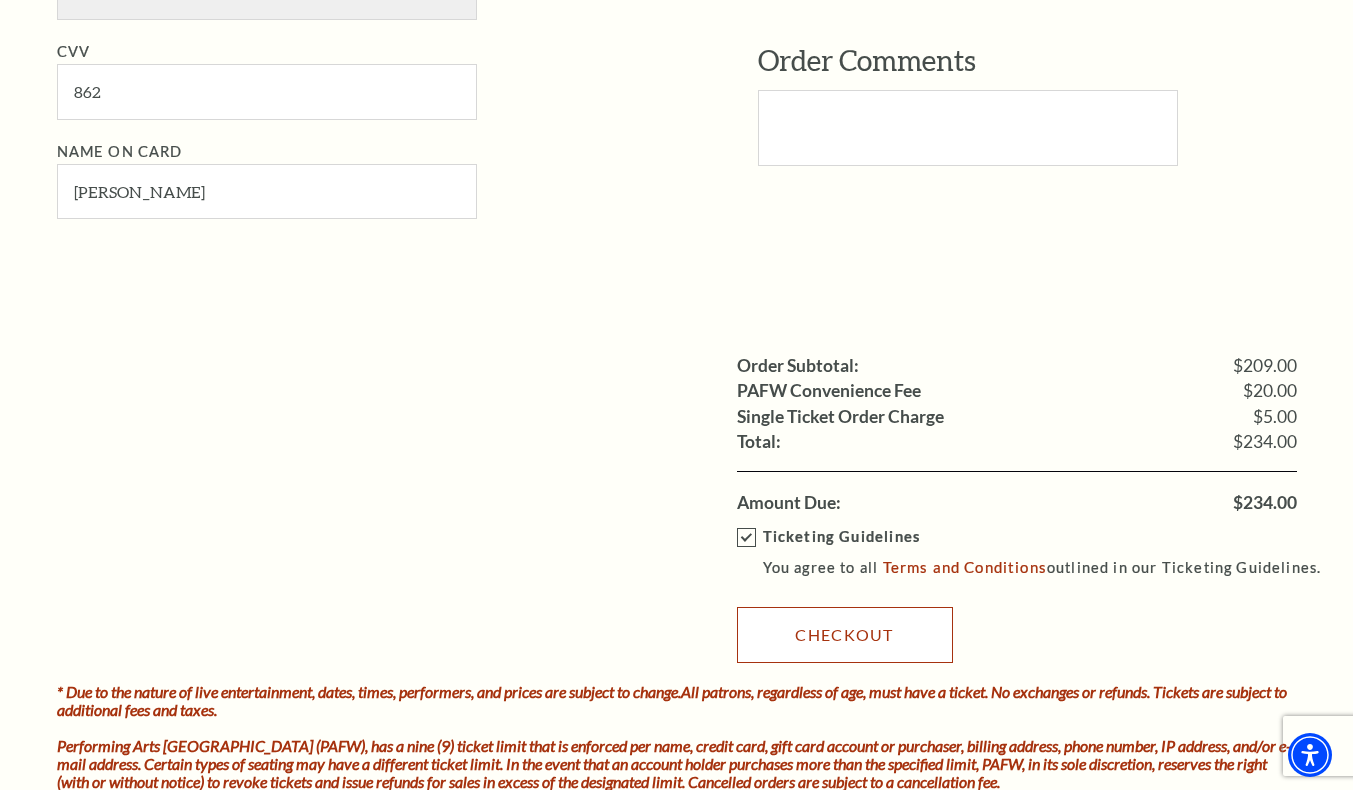 click on "Checkout" at bounding box center [845, 635] 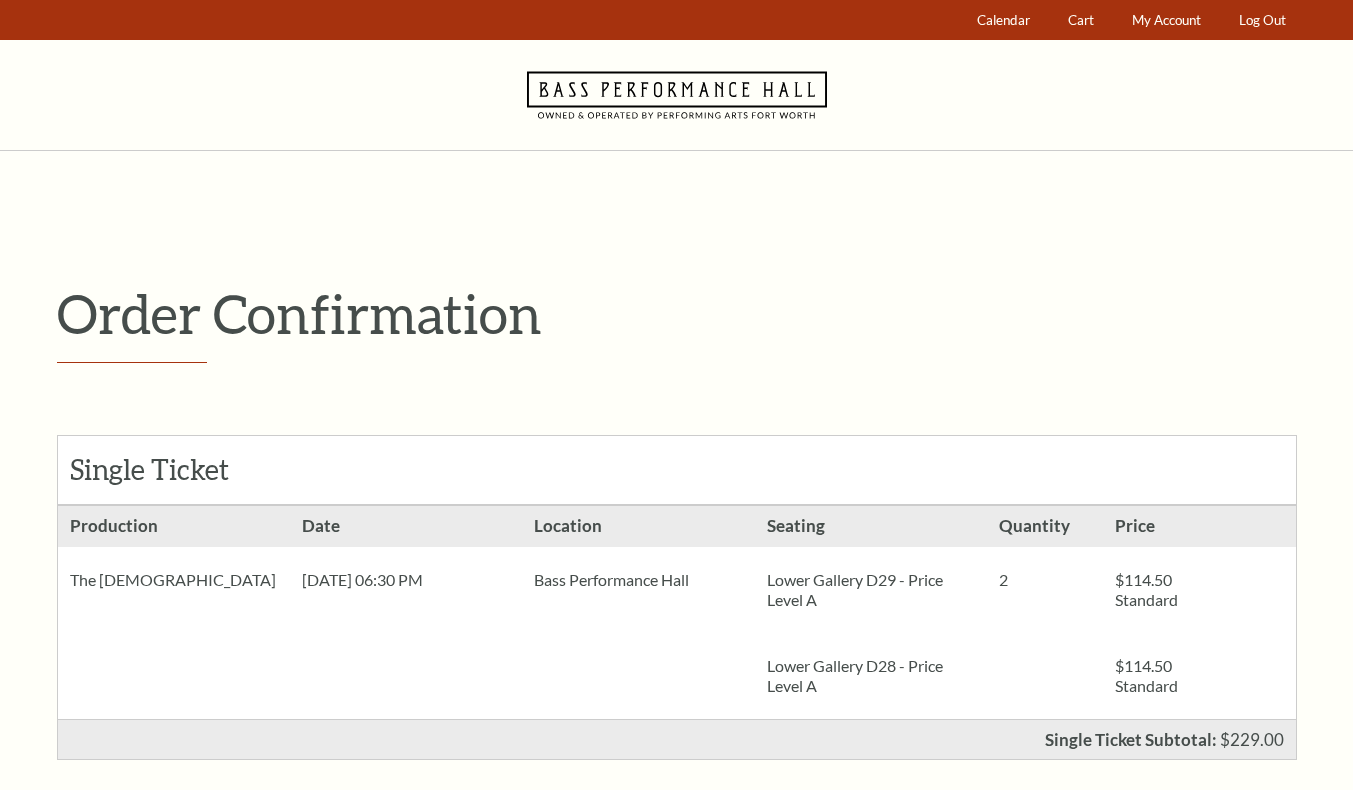 scroll, scrollTop: 0, scrollLeft: 0, axis: both 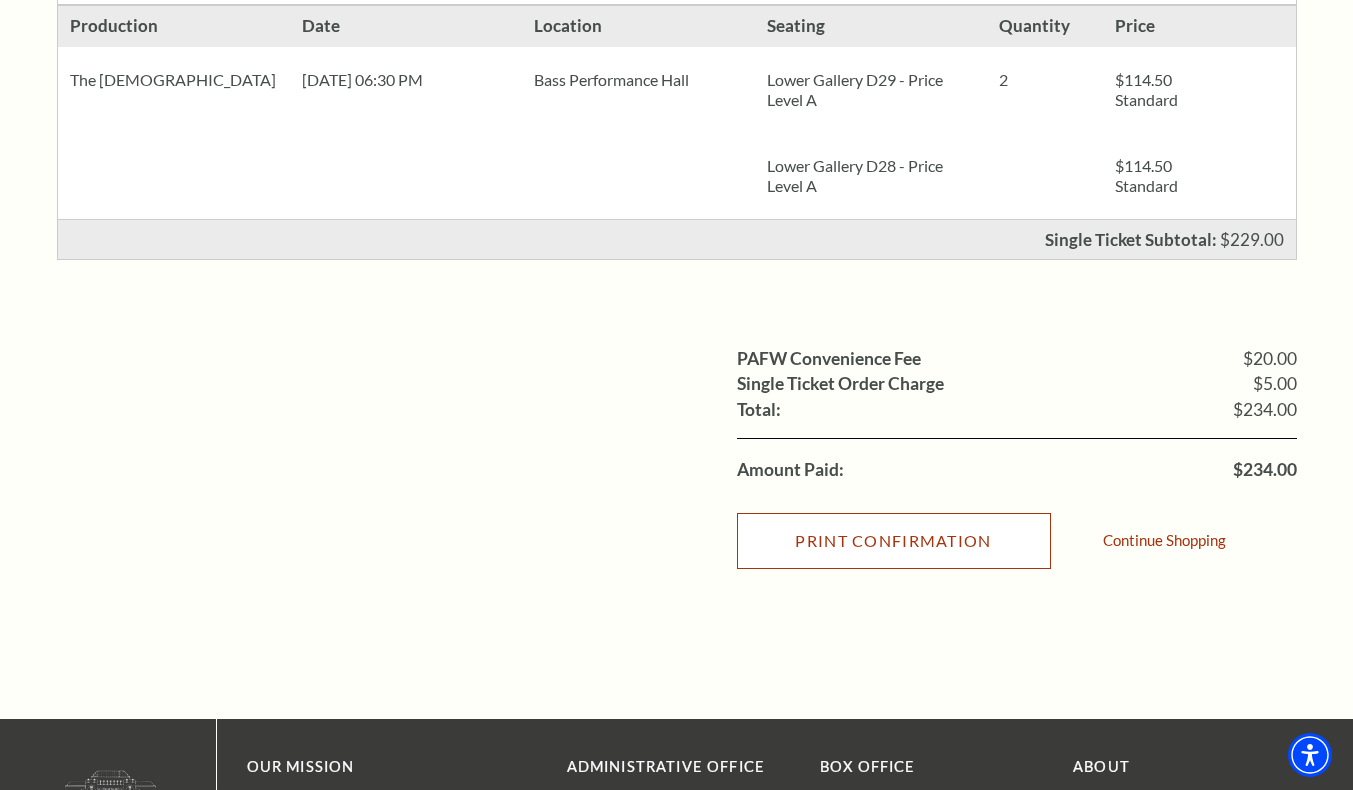click on "Print Confirmation" at bounding box center [894, 541] 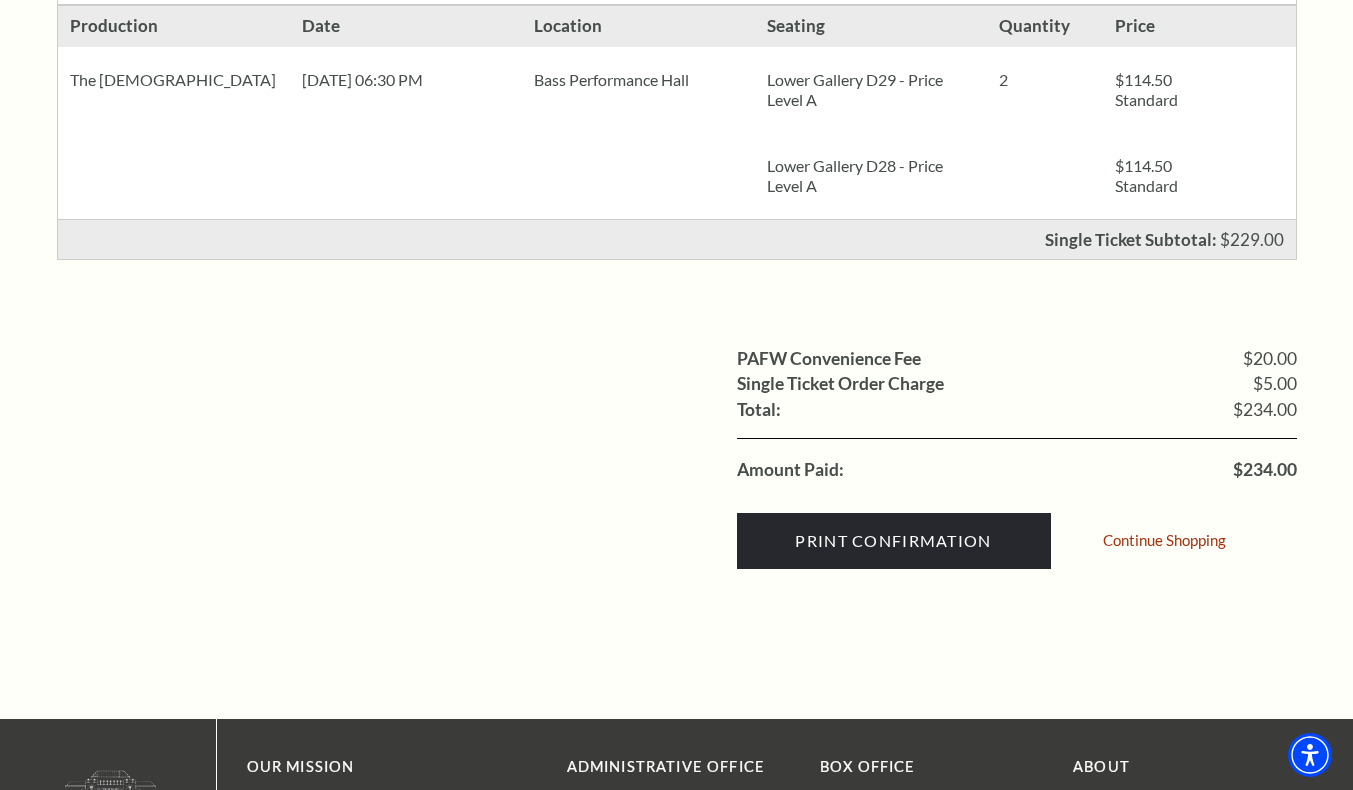 click on "PAFW Convenience Fee
$20.00
Single Ticket Order Charge
$5.00
Shipping:
Total:
$234.00
Amount Paid:
$234.00
Print Confirmation
Continue Shopping" at bounding box center (677, 443) 